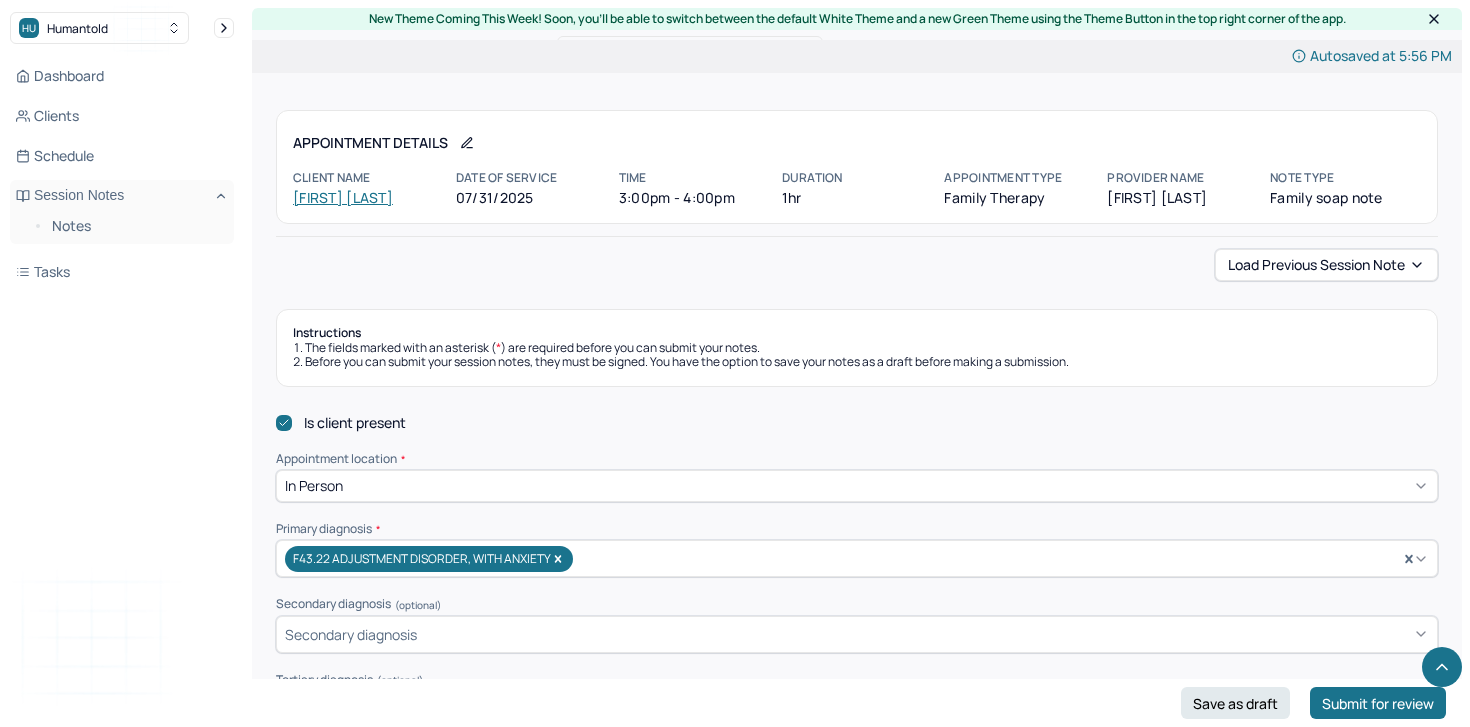 scroll, scrollTop: 764, scrollLeft: 0, axis: vertical 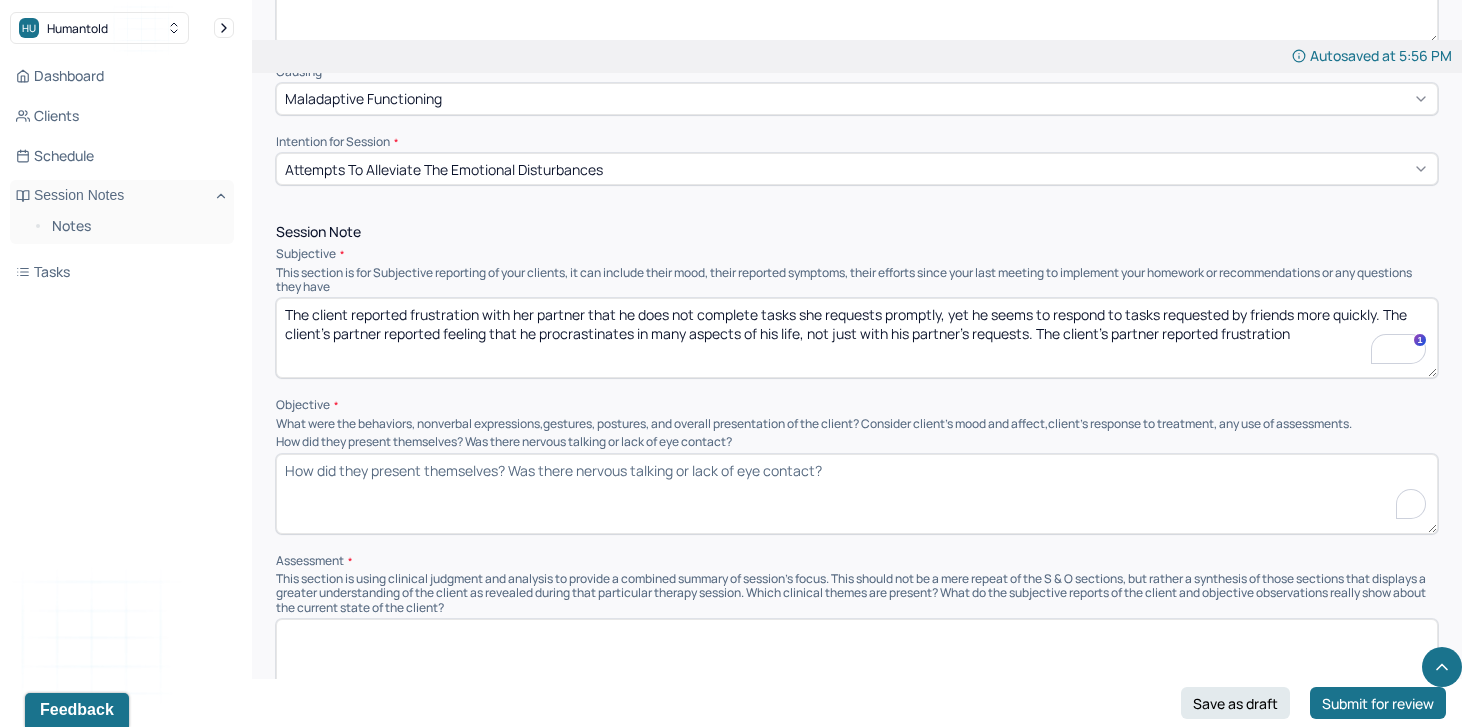 click on "How did they present themselves? Was there nervous talking or lack of eye contact?" at bounding box center [857, 494] 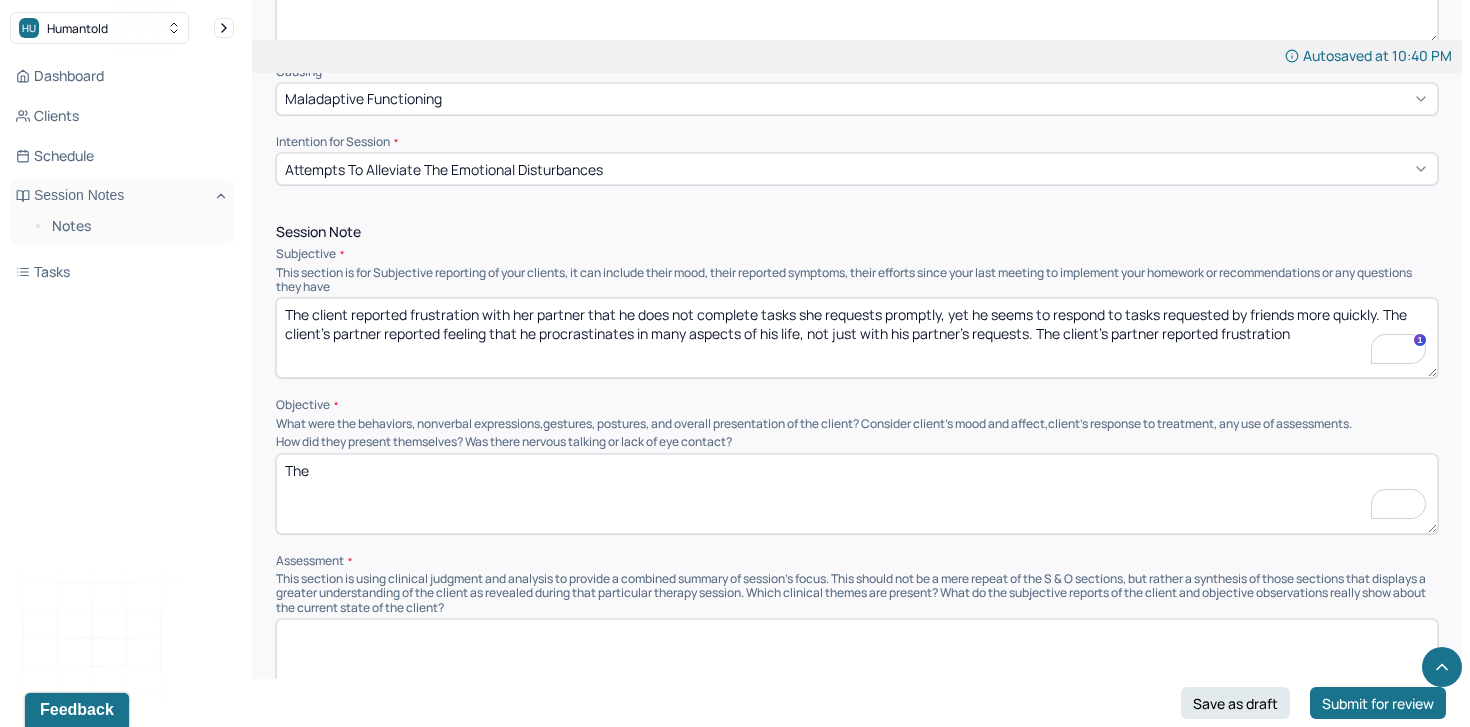 scroll, scrollTop: 852, scrollLeft: 0, axis: vertical 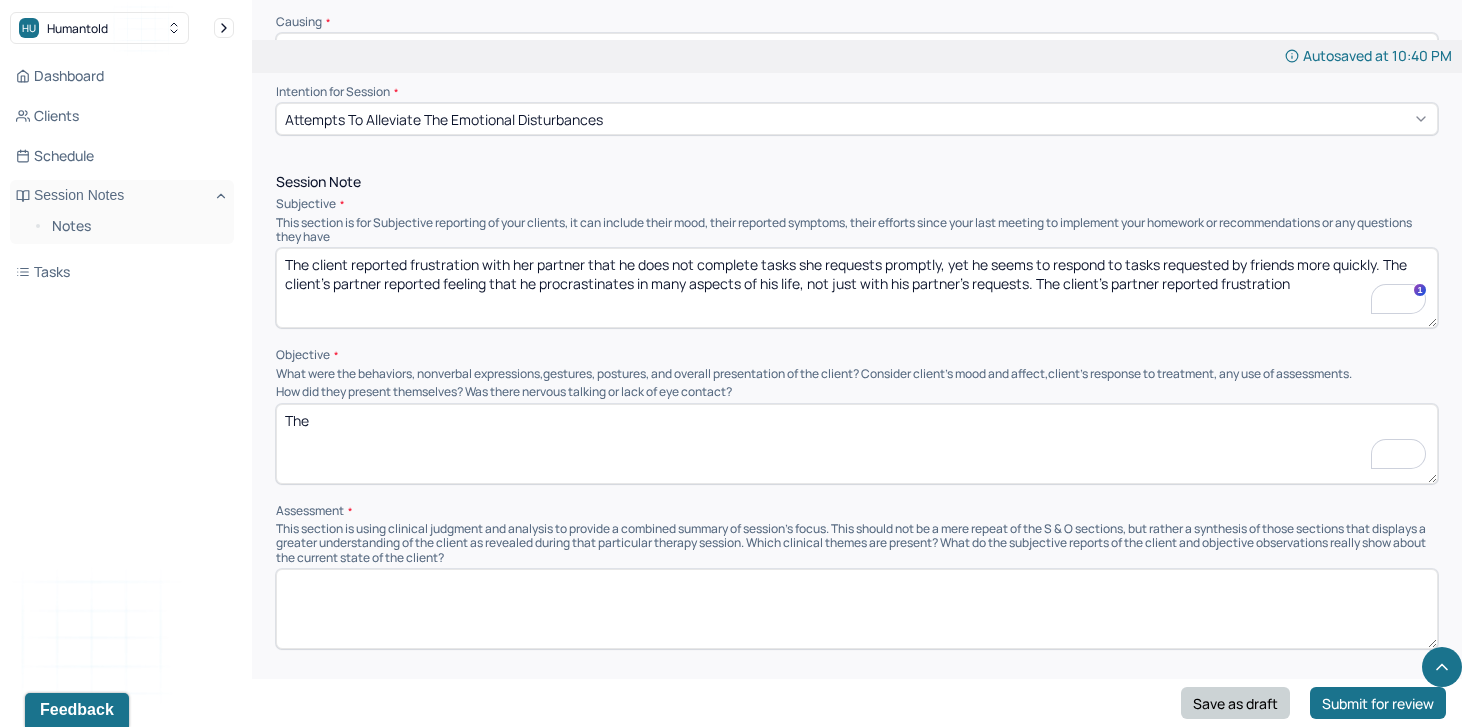 type on "The" 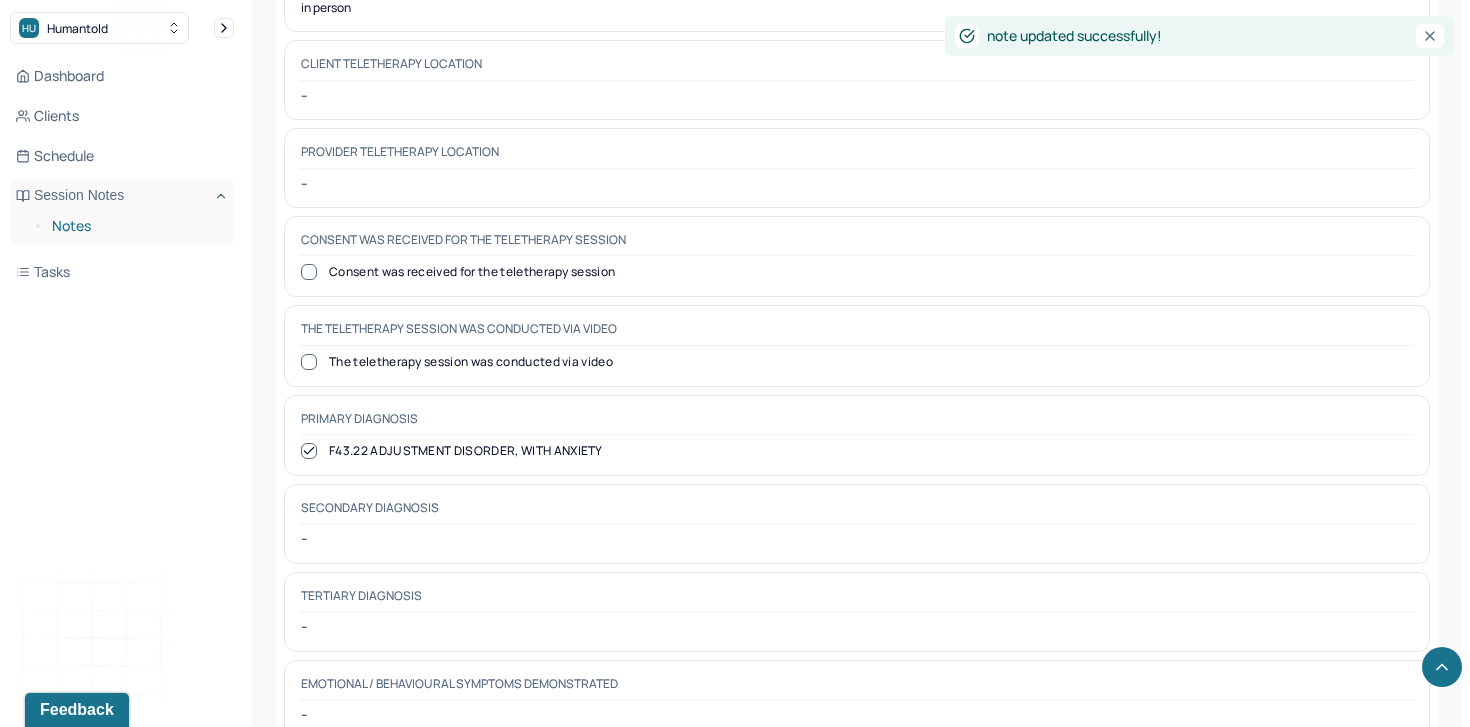 click on "Notes" at bounding box center [135, 226] 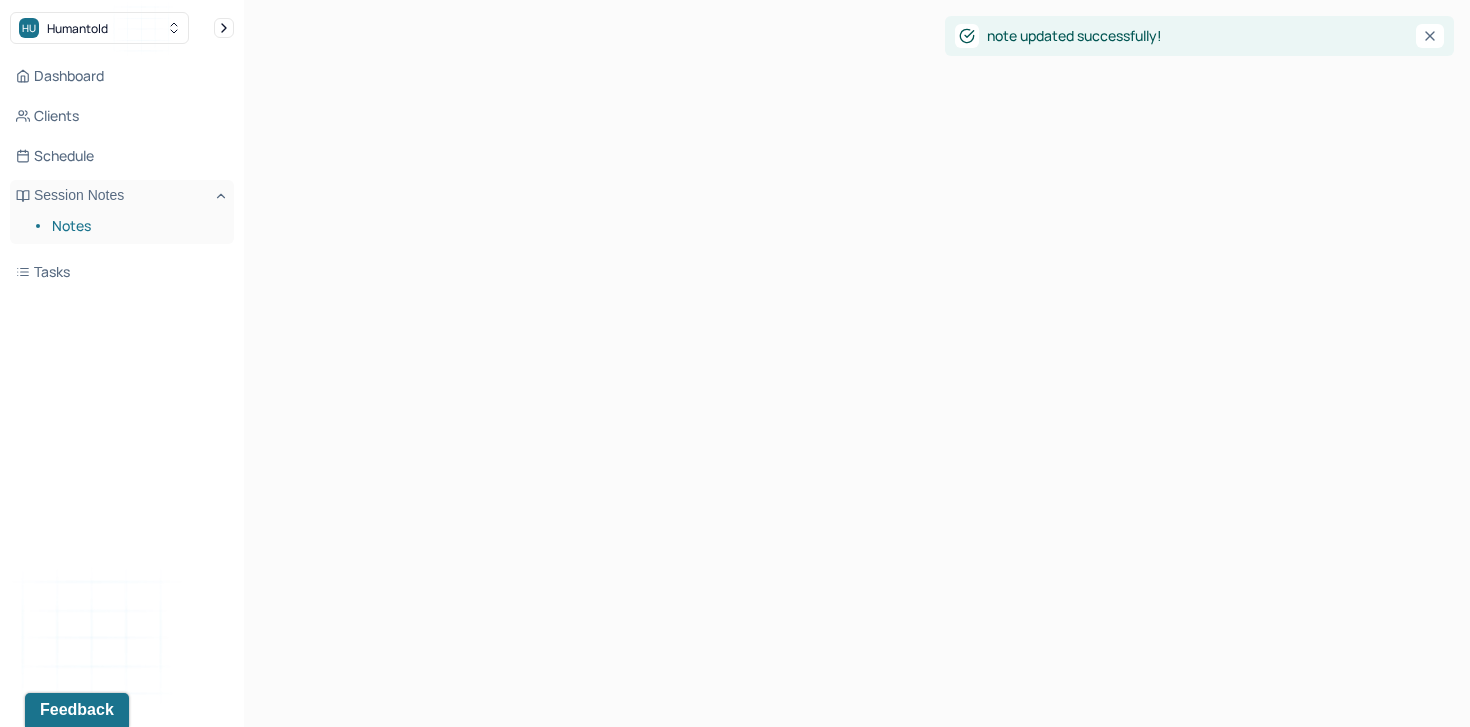 scroll, scrollTop: 0, scrollLeft: 0, axis: both 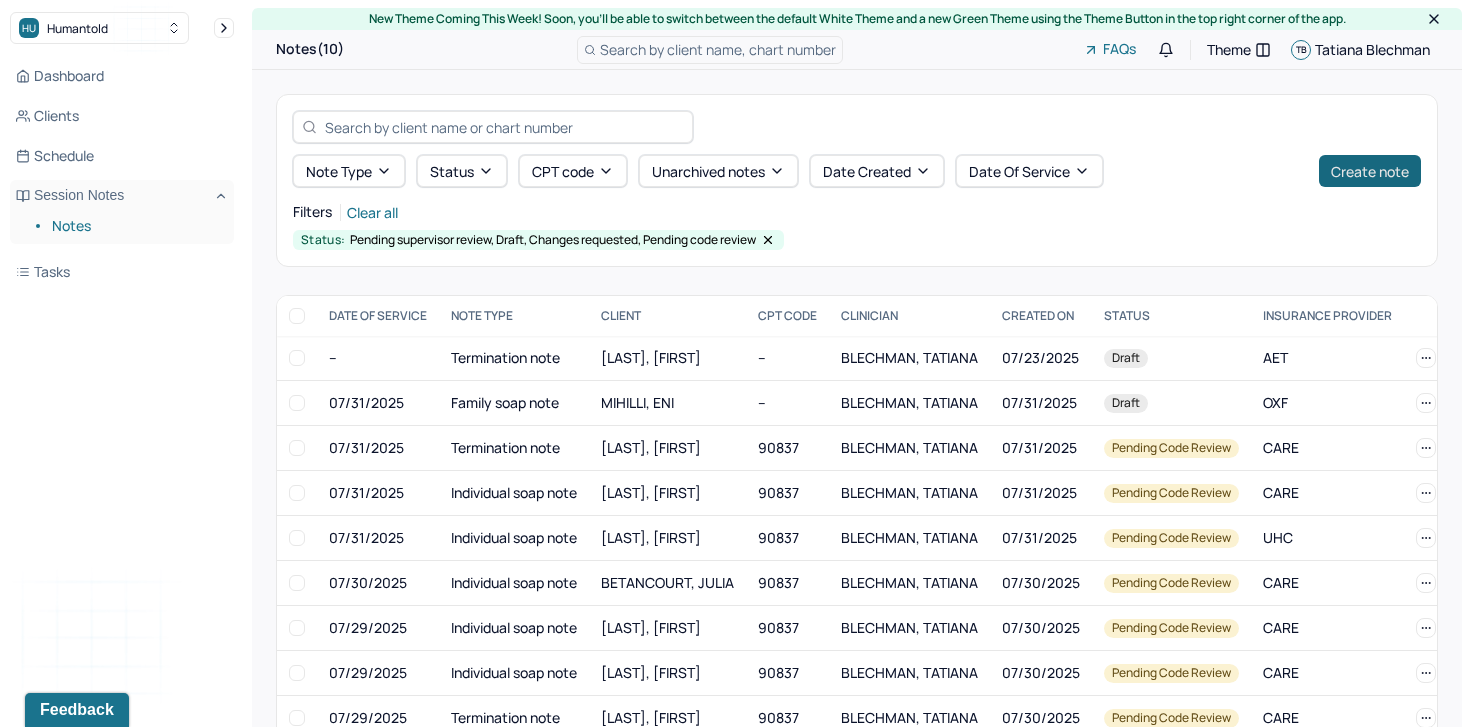 click on "Create note" at bounding box center (1370, 171) 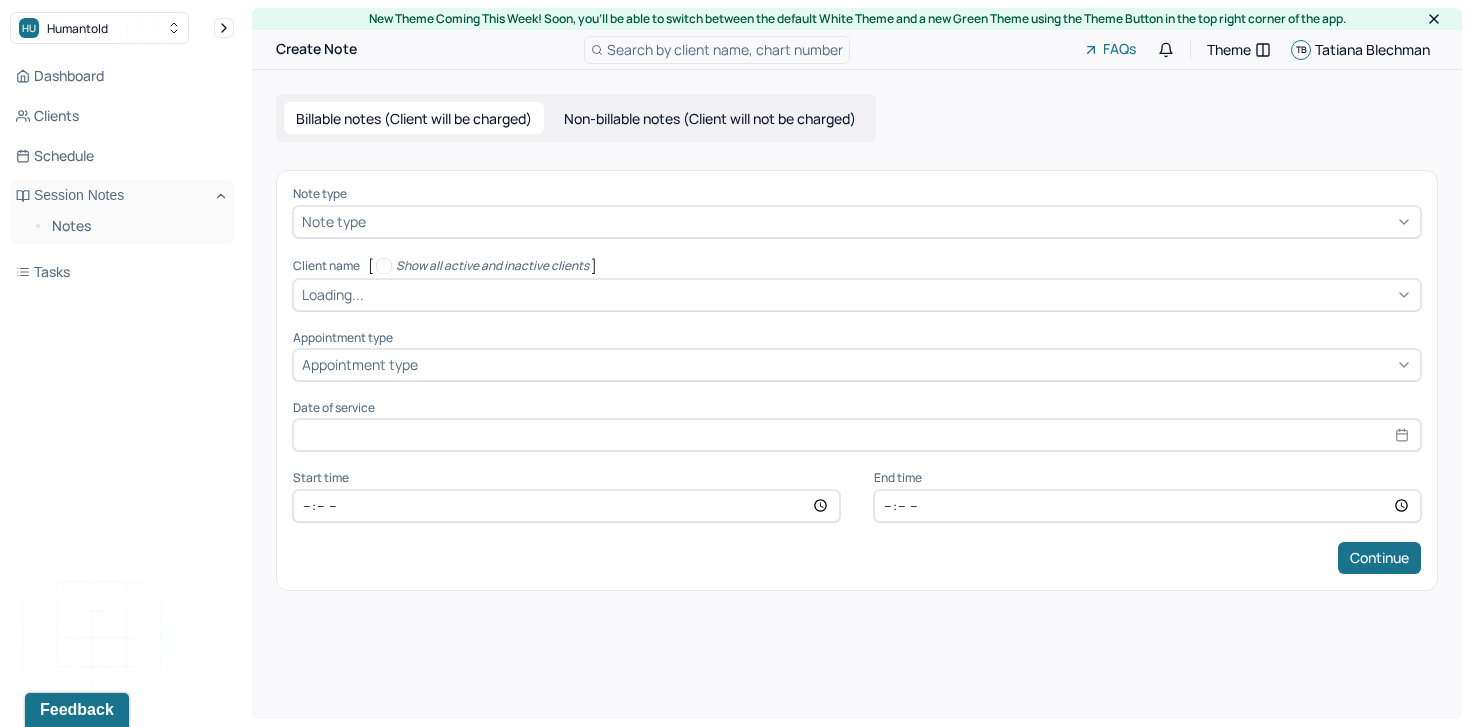 click at bounding box center (891, 221) 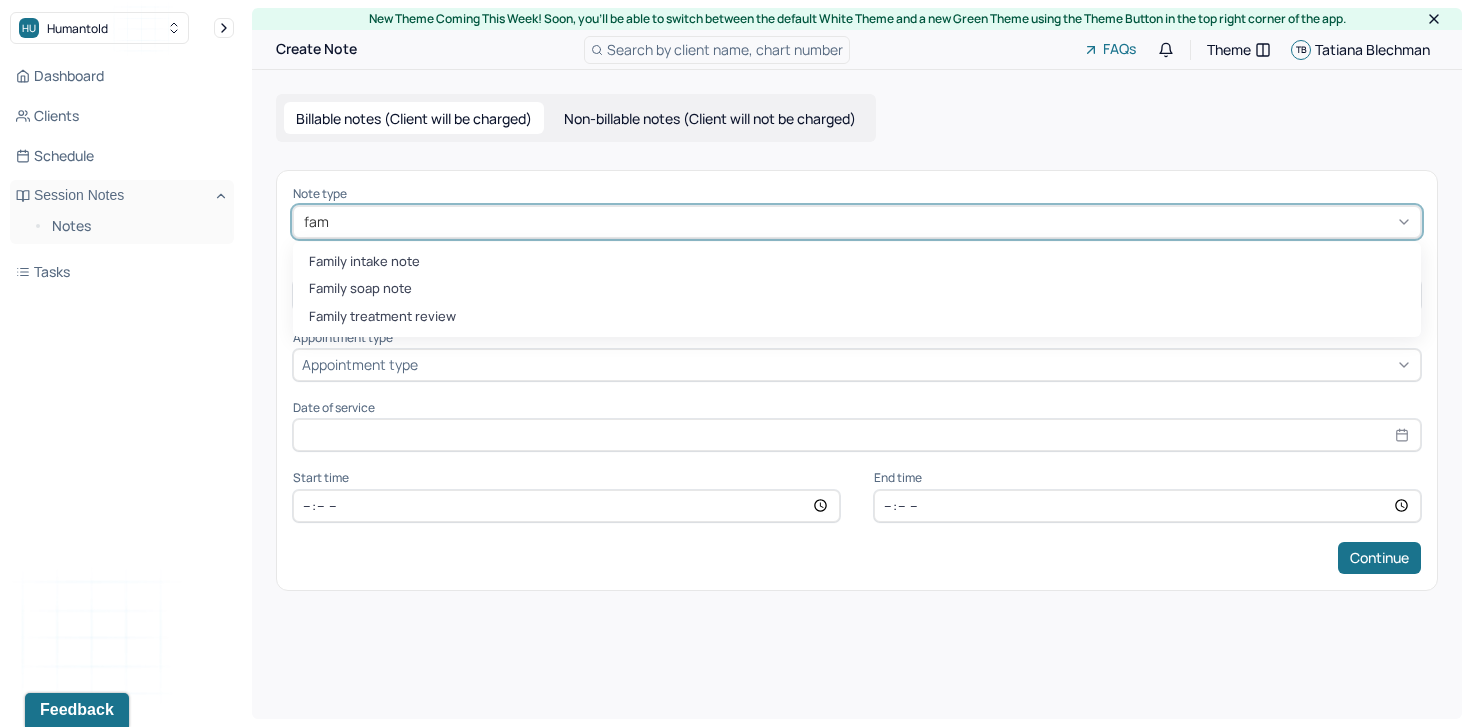 type on "fami" 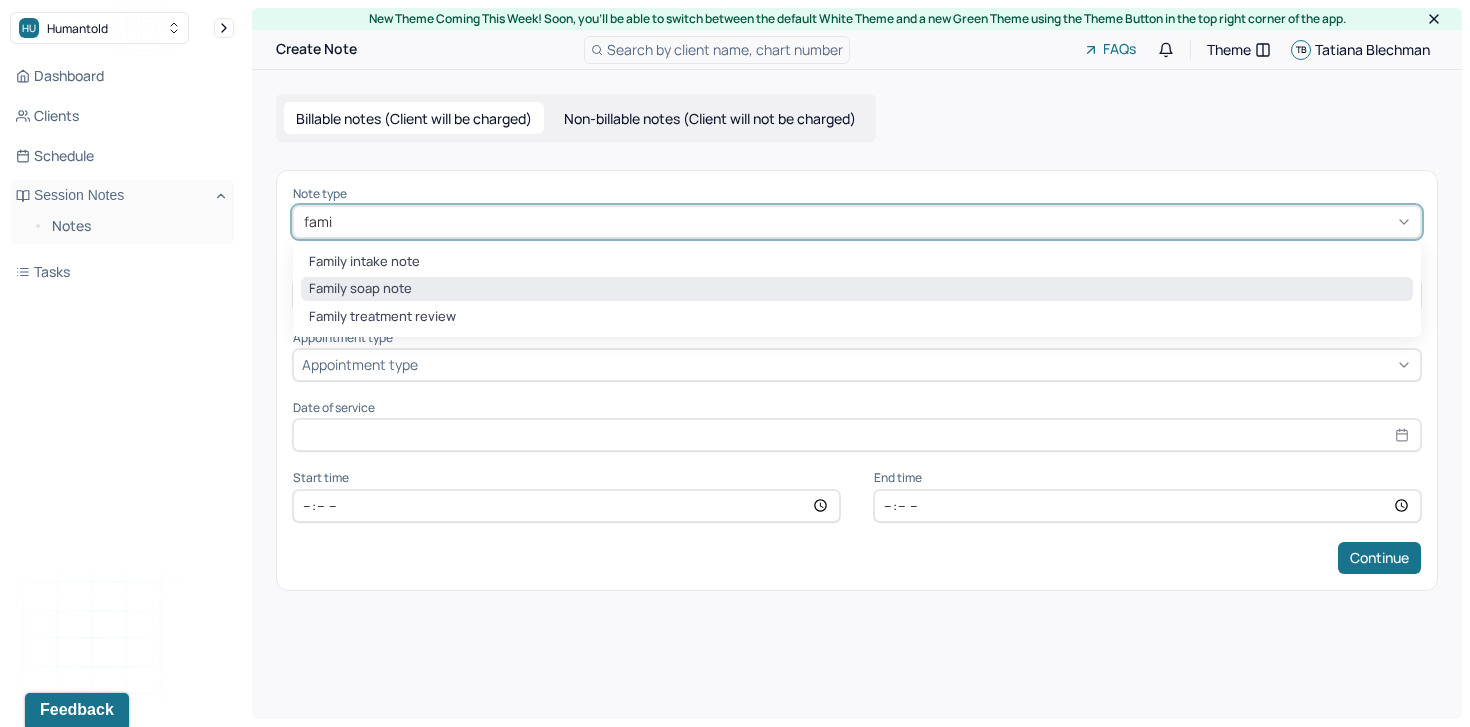 click on "Family soap note" at bounding box center (857, 289) 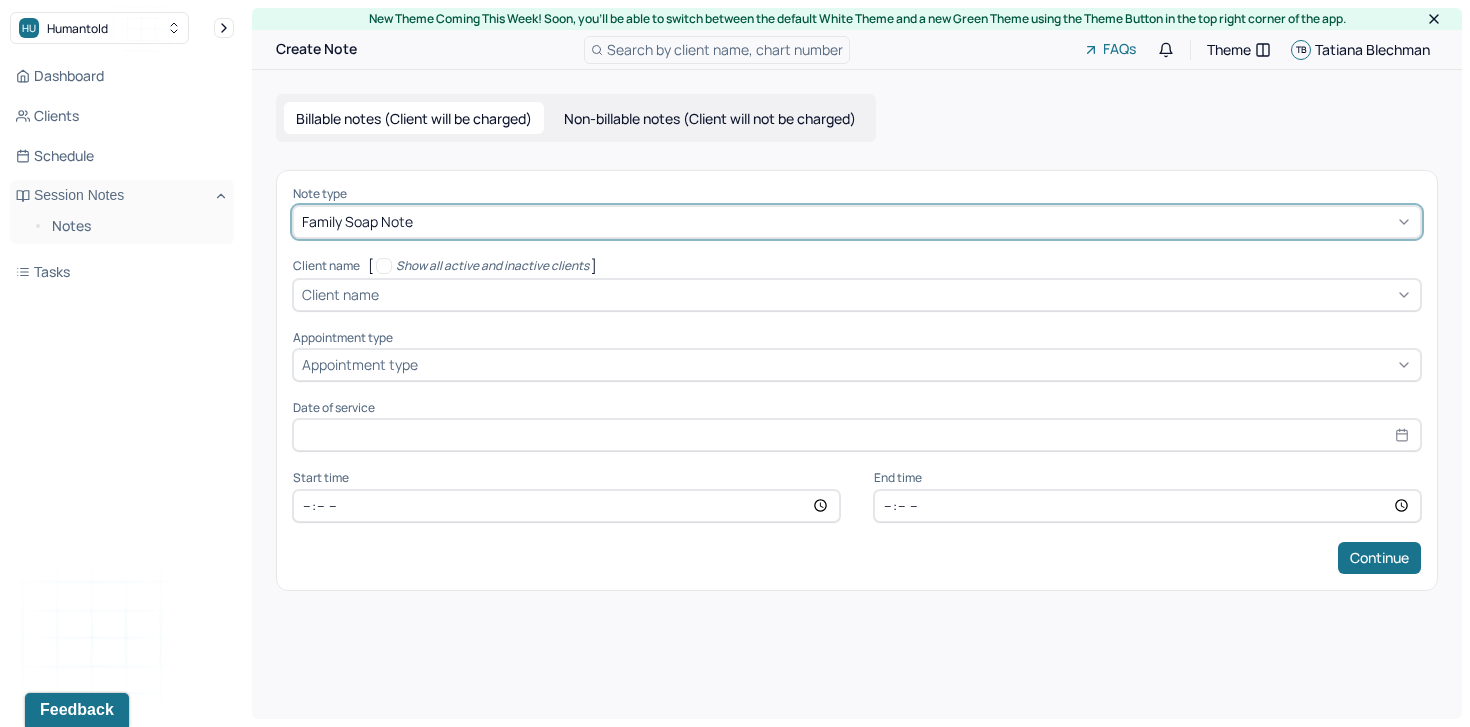 click on "Client name" at bounding box center [857, 295] 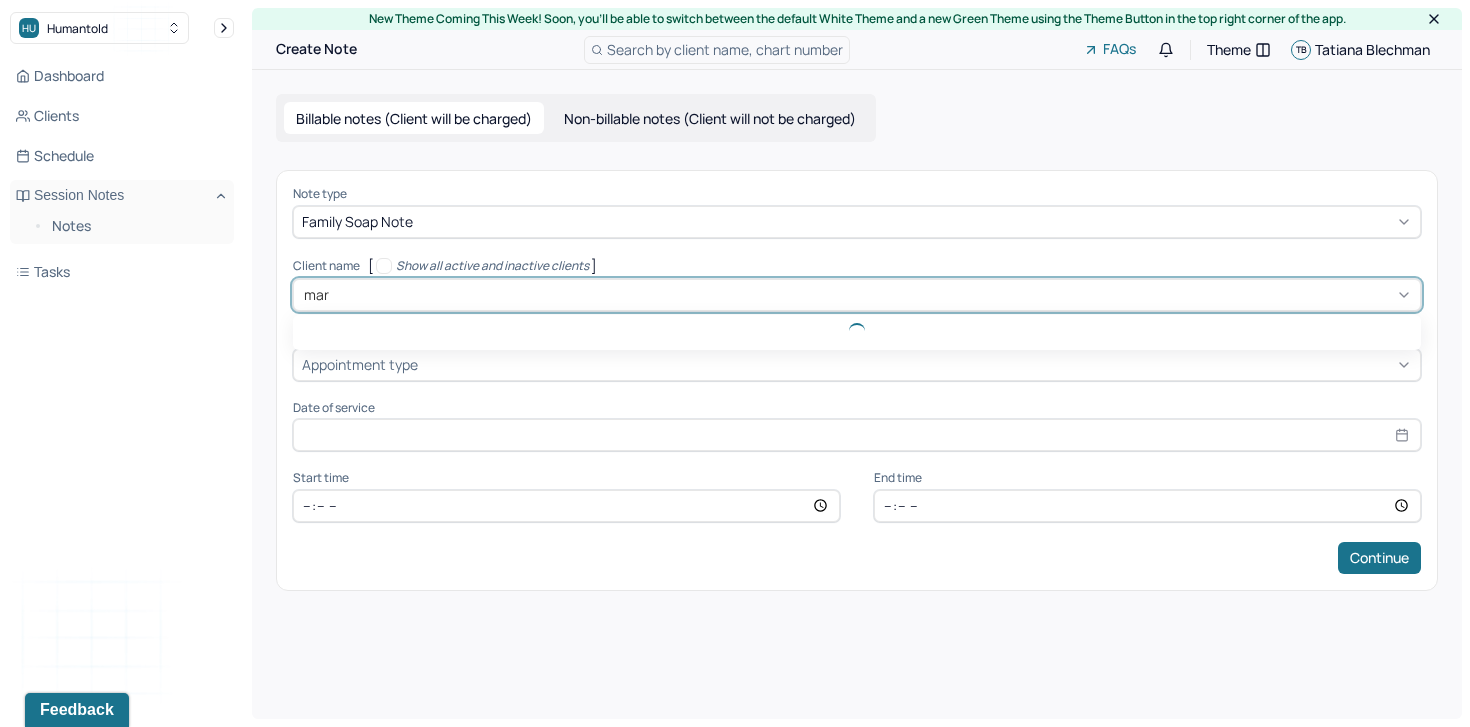 type on "mari" 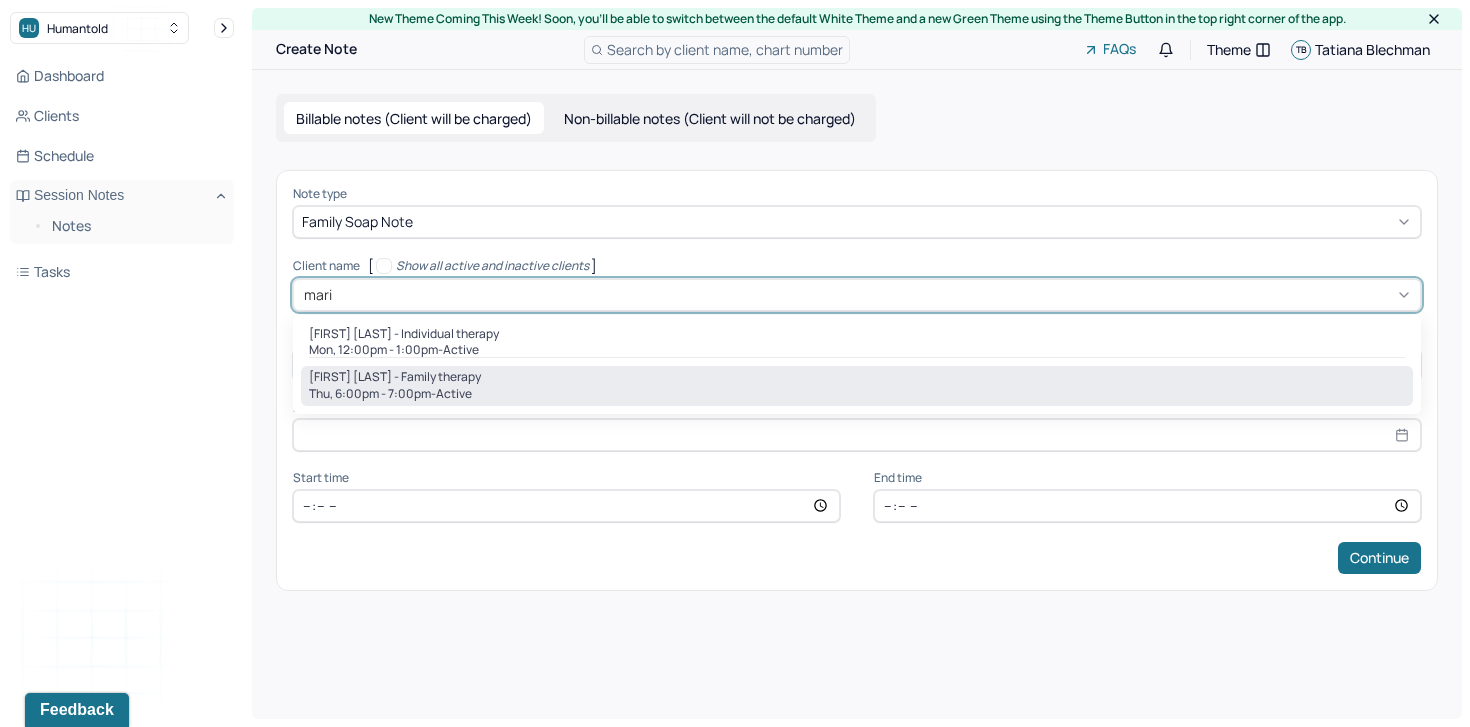 click on "[FIRST] [LAST] - Family therapy" at bounding box center [395, 377] 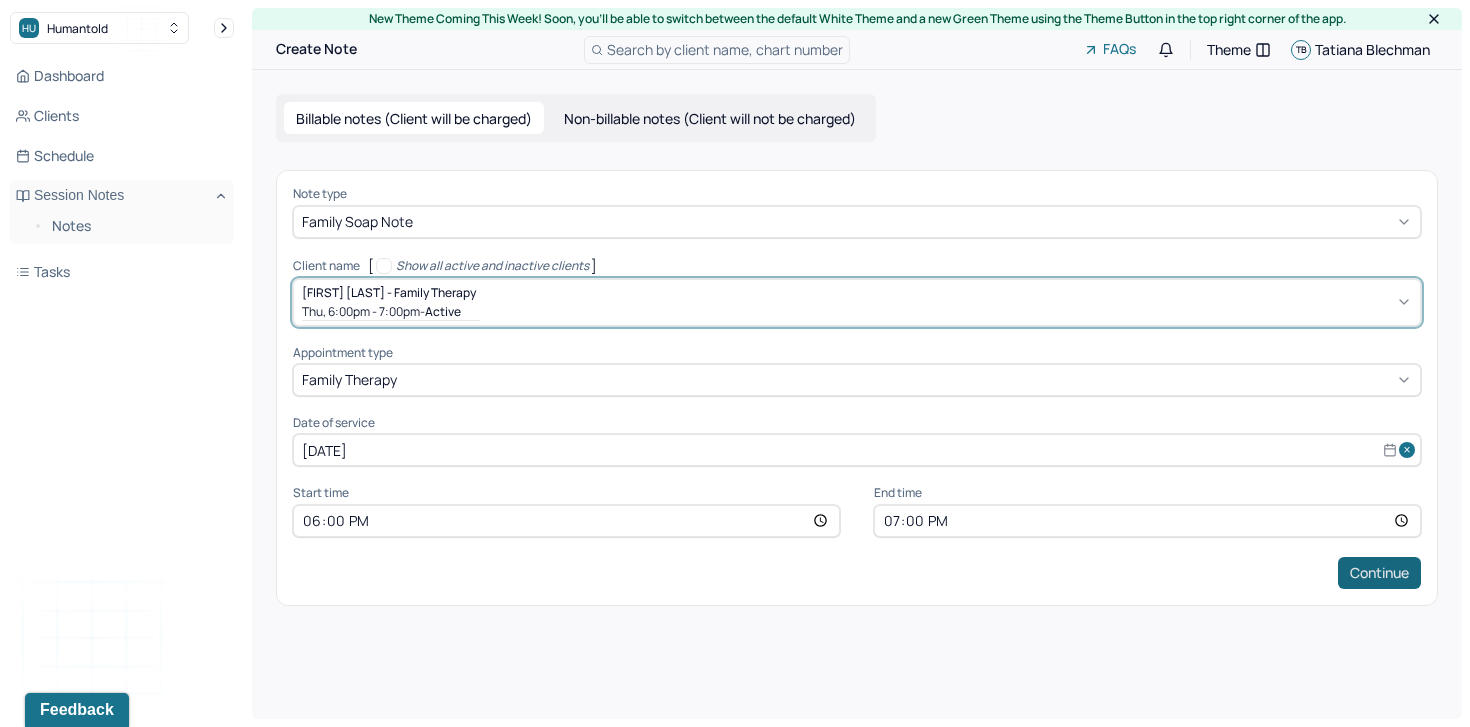 click on "Continue" at bounding box center (1379, 573) 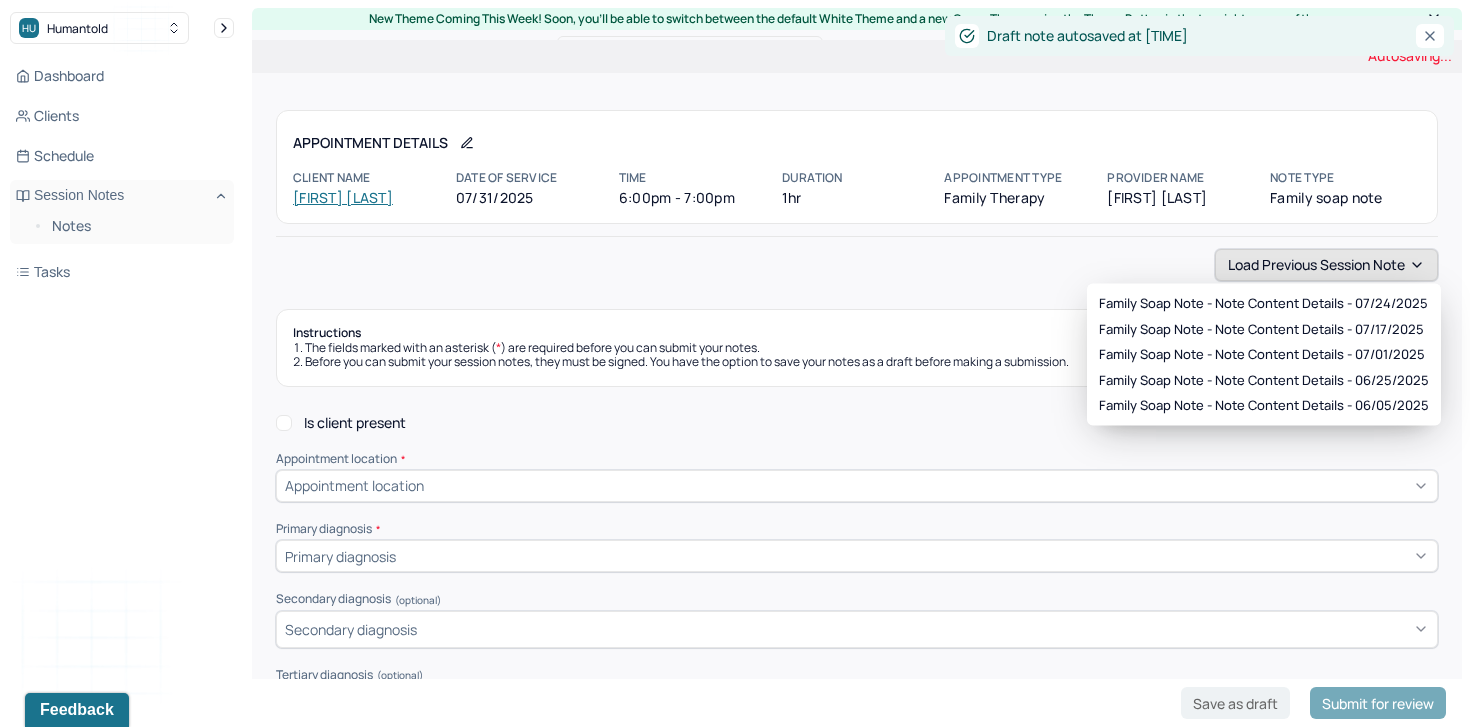 click on "Load previous session note" at bounding box center (1326, 265) 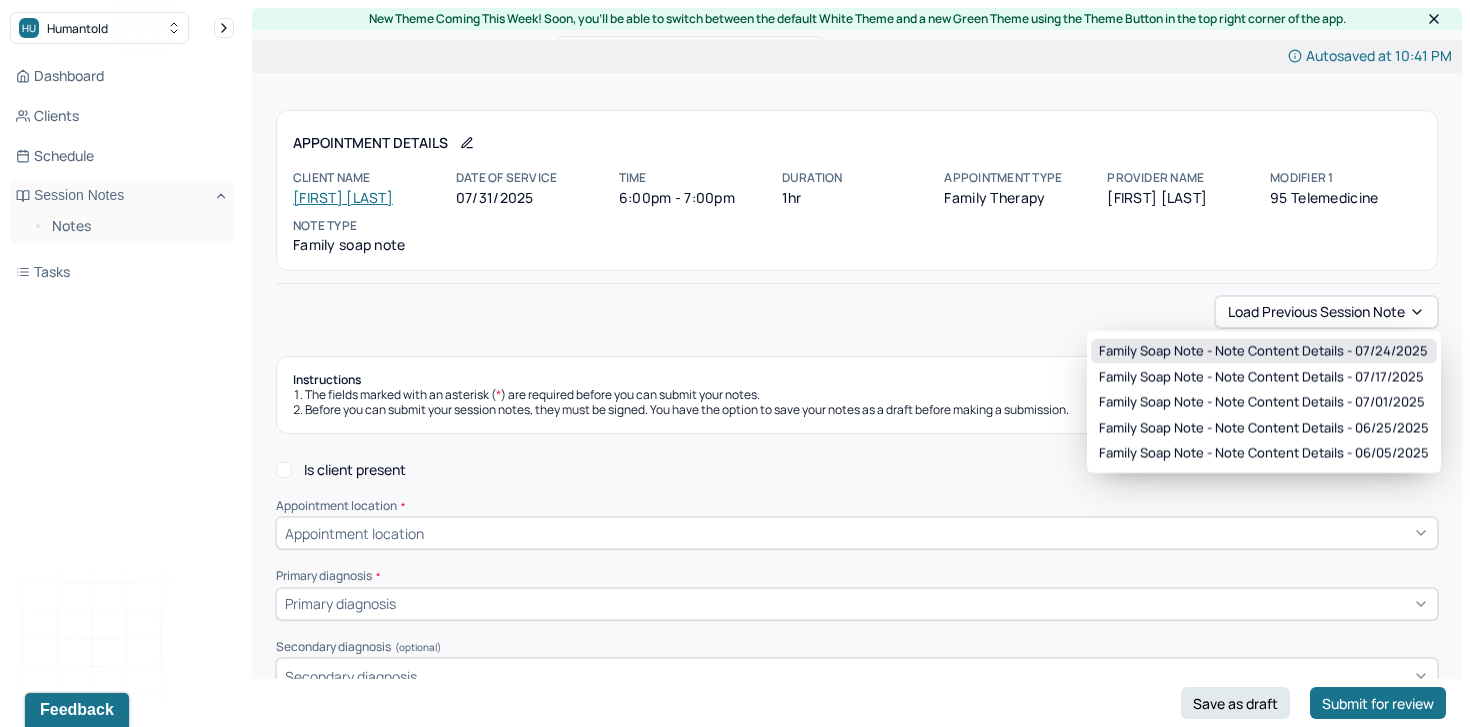 click on "Family soap note   - Note content Details -   07/24/2025" at bounding box center (1263, 351) 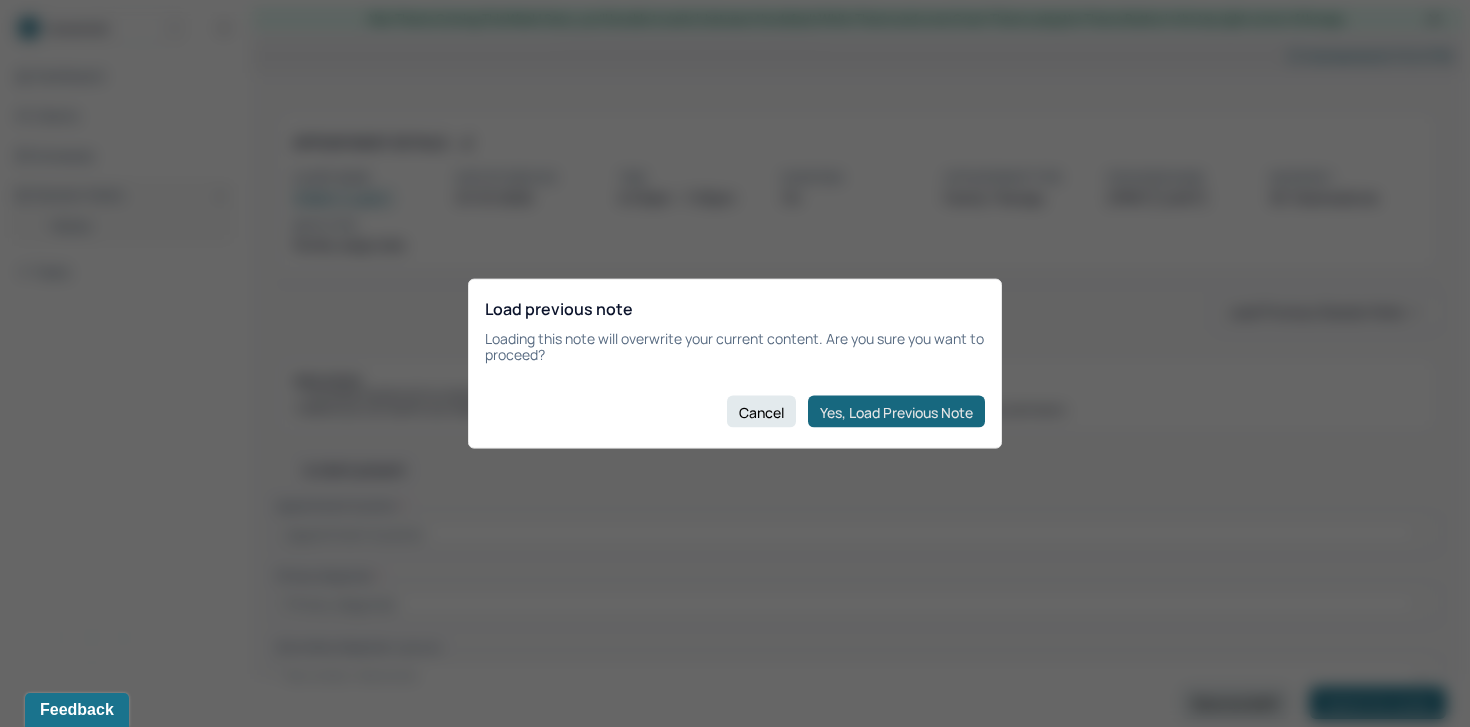 click on "Yes, Load Previous Note" at bounding box center [896, 412] 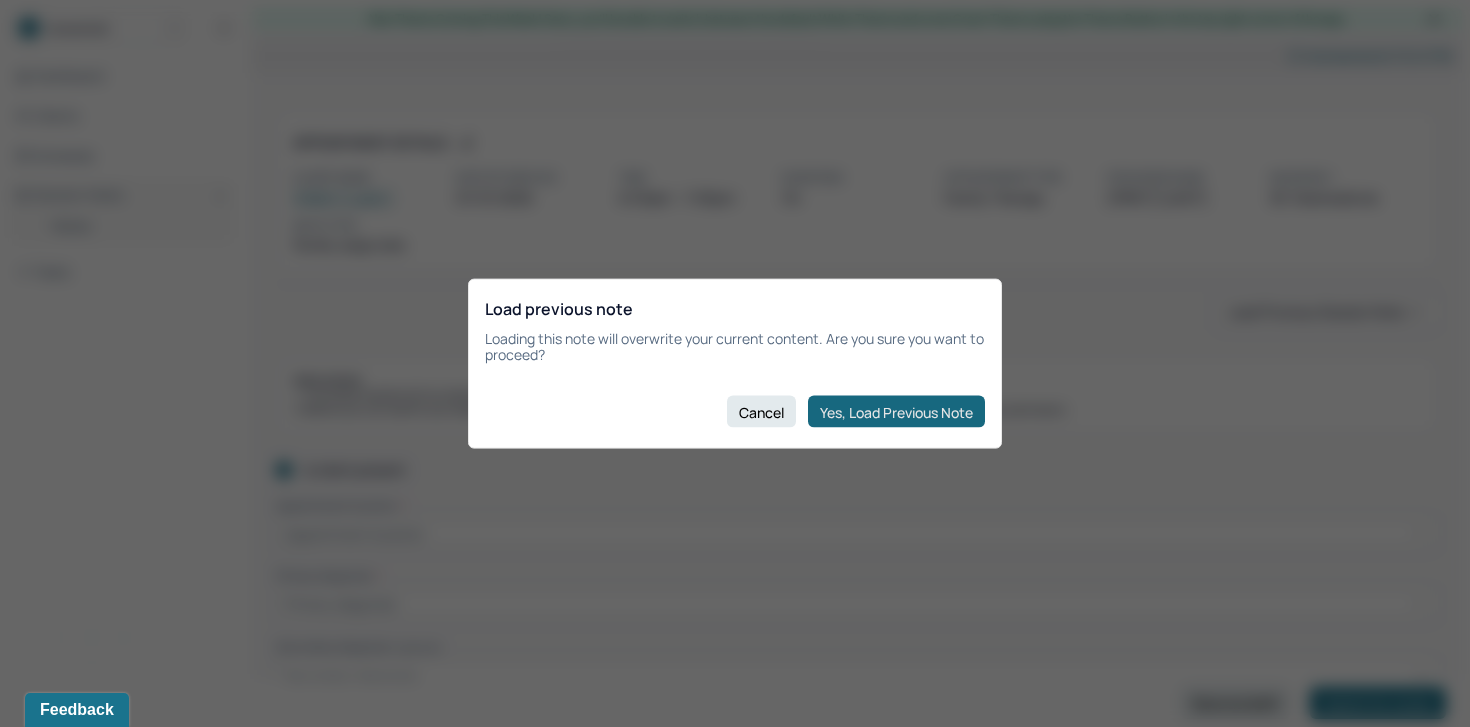 checkbox on "true" 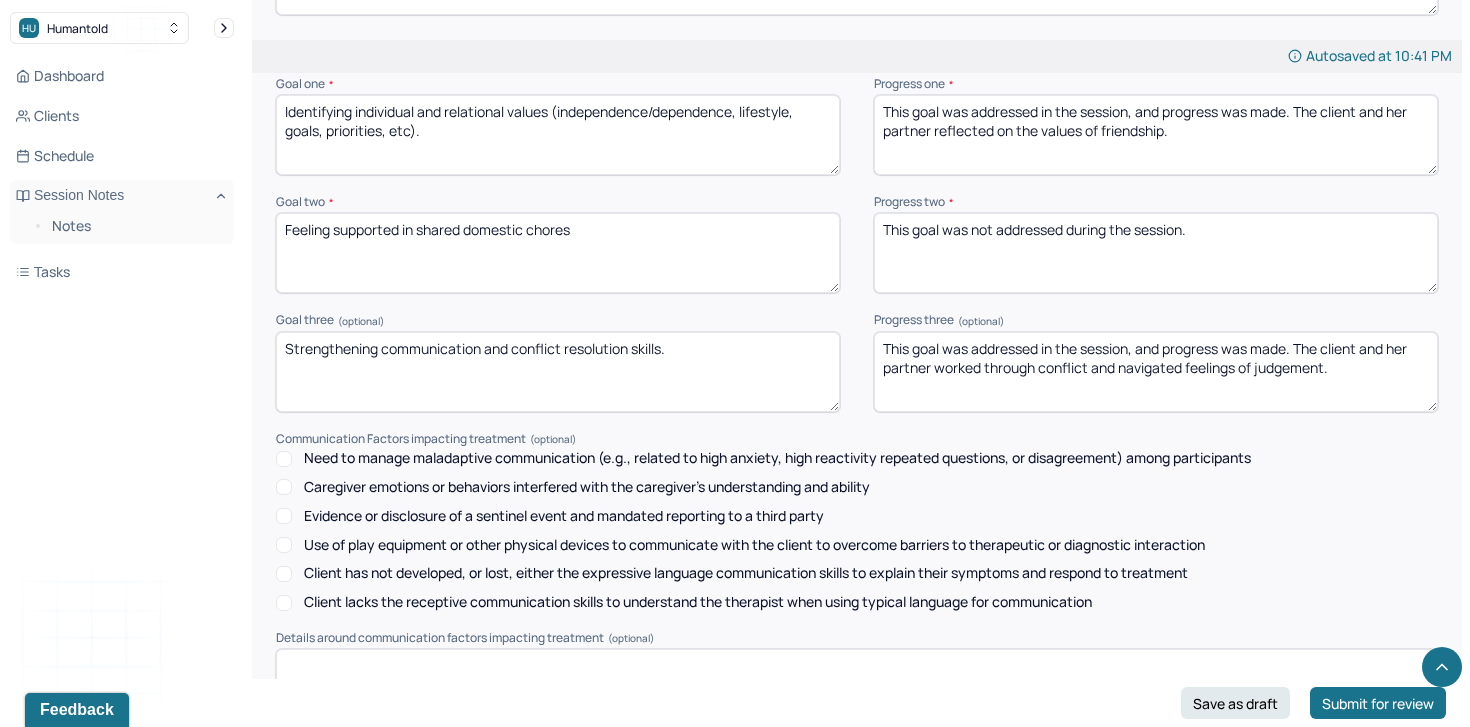 scroll, scrollTop: 2421, scrollLeft: 0, axis: vertical 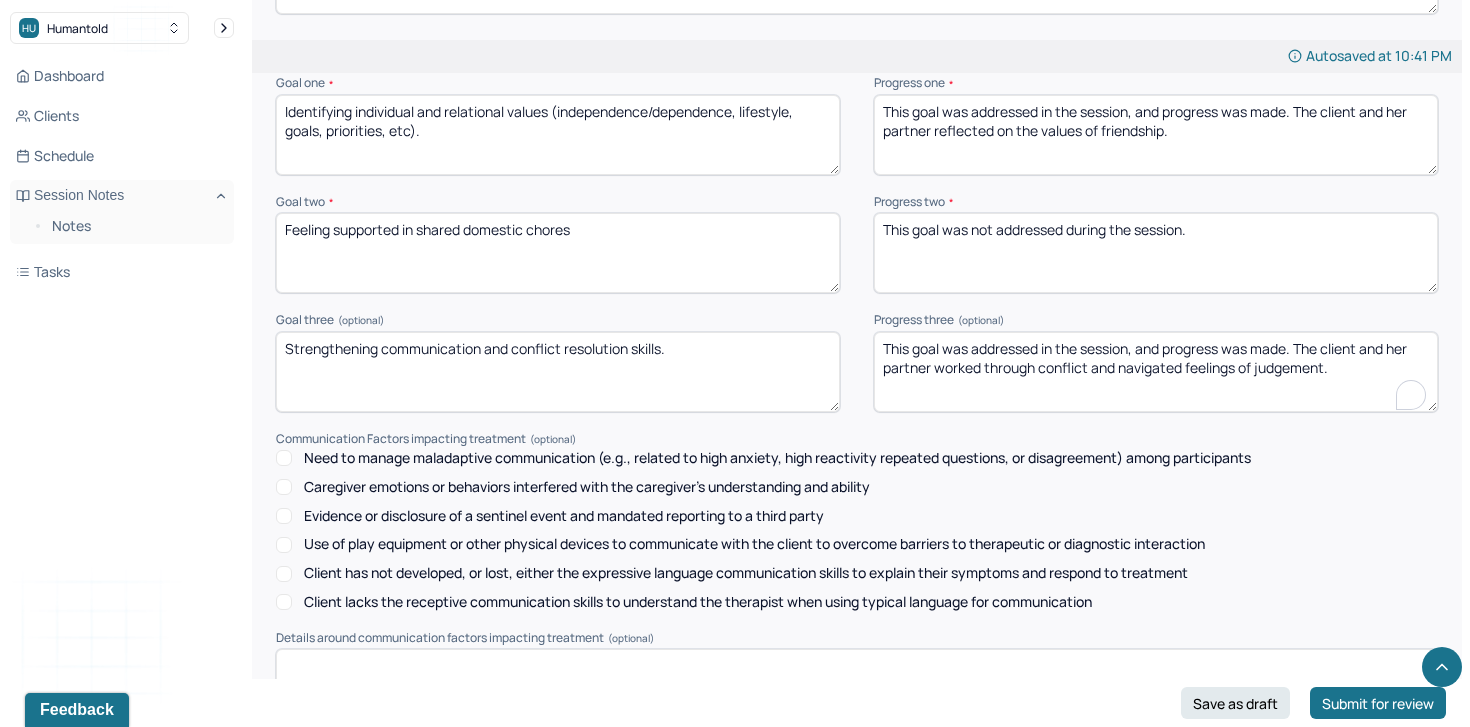 click on "This goal was addressed in the session, and progress was made. The client and her partner worked through conflict and navigated feelings of judgement." at bounding box center [1156, 372] 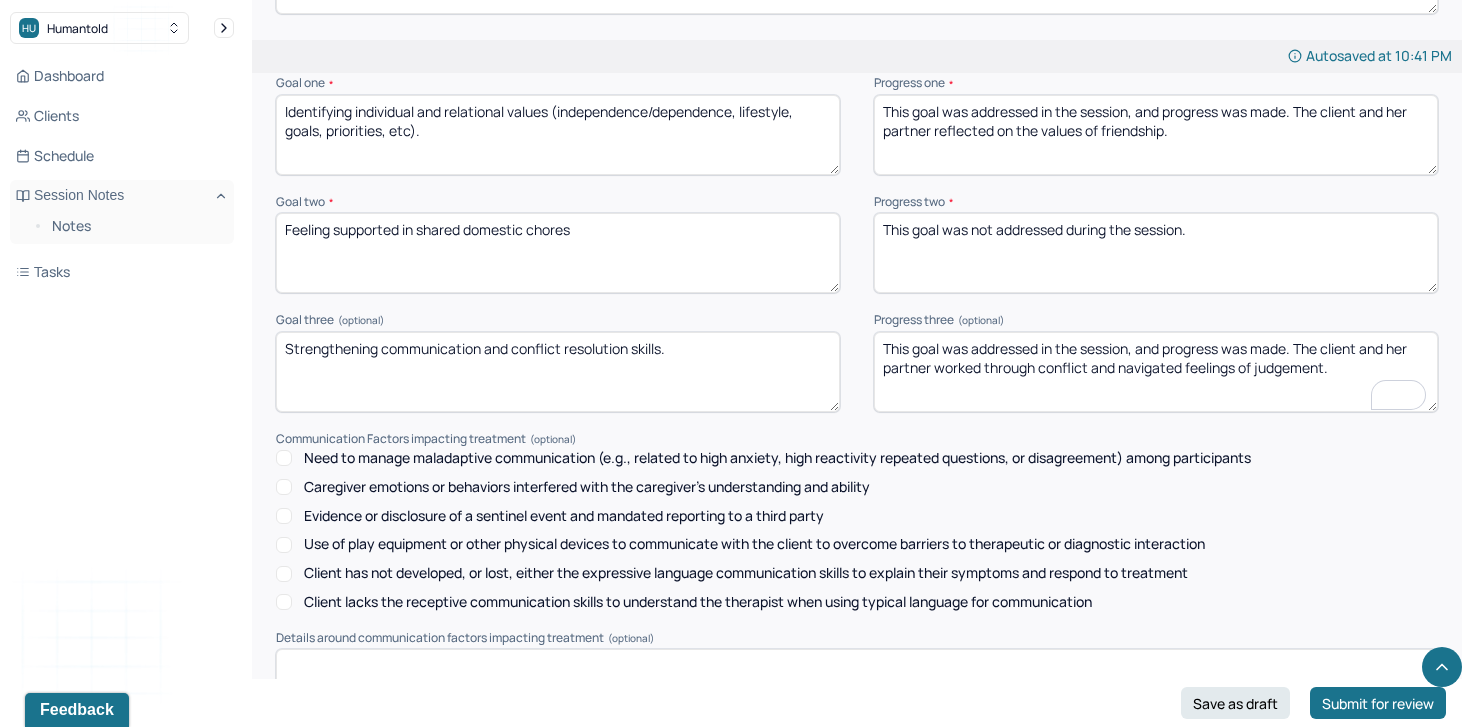 click on "This goal was addressed in the session, and progress was made. The client and her partner worked through conflict and navigated feelings of judgement." at bounding box center [1156, 372] 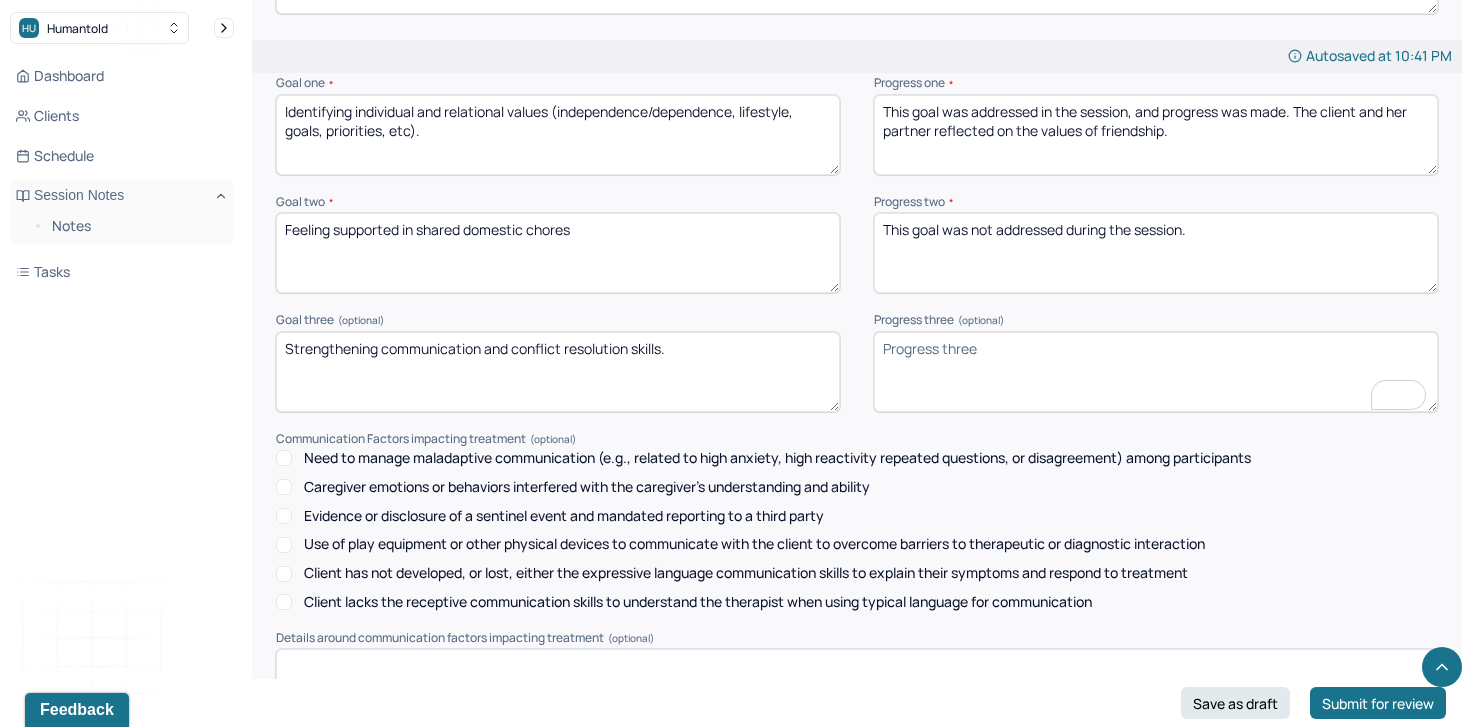 type 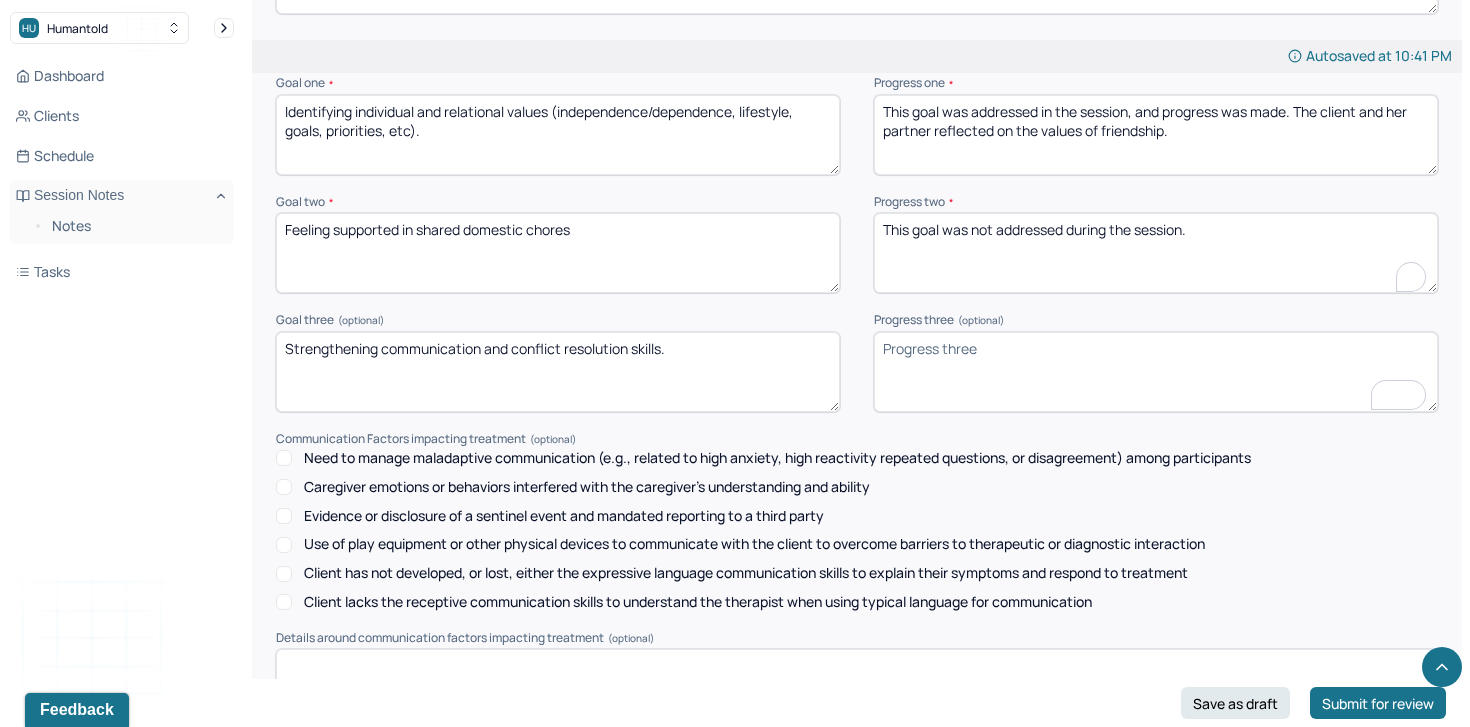 click on "This goal was not addressed during the session." at bounding box center (1156, 253) 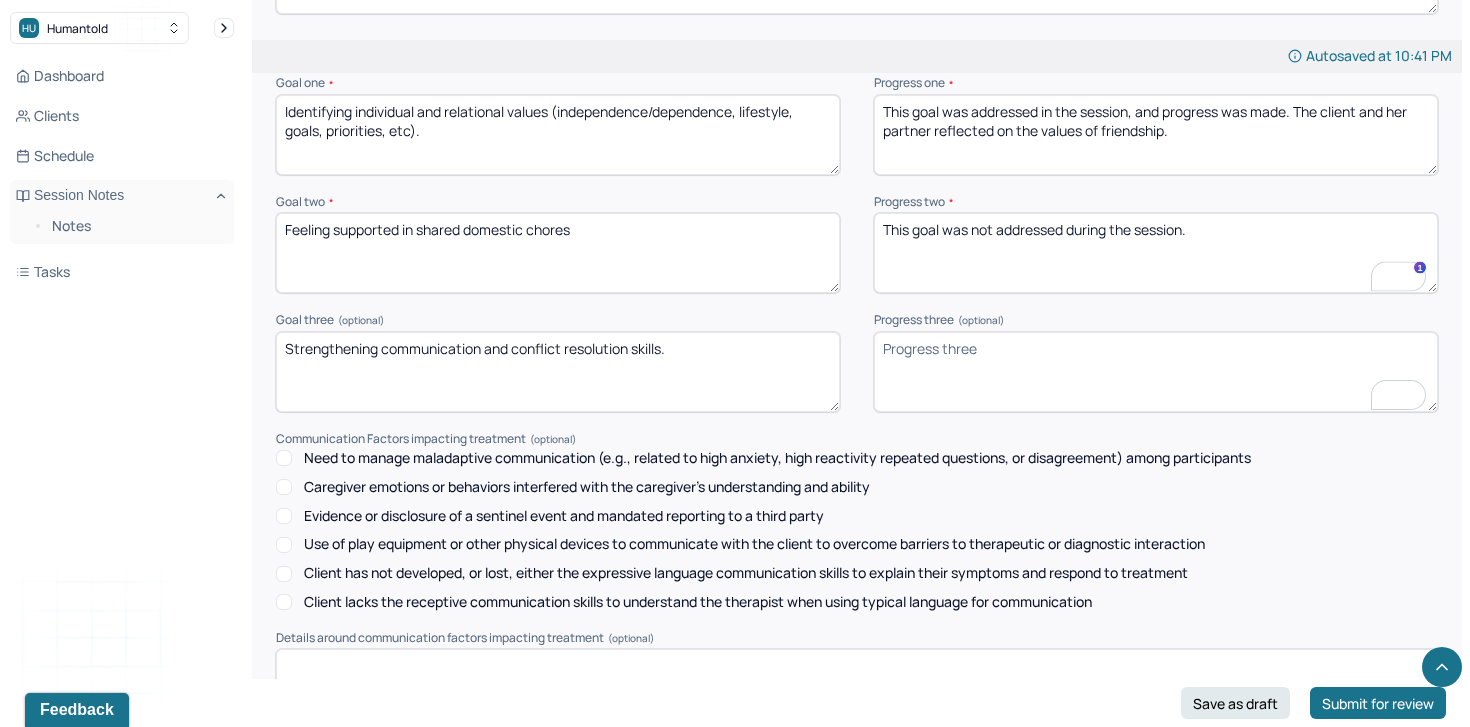 click on "This goal was not addressed during the session." at bounding box center (1156, 253) 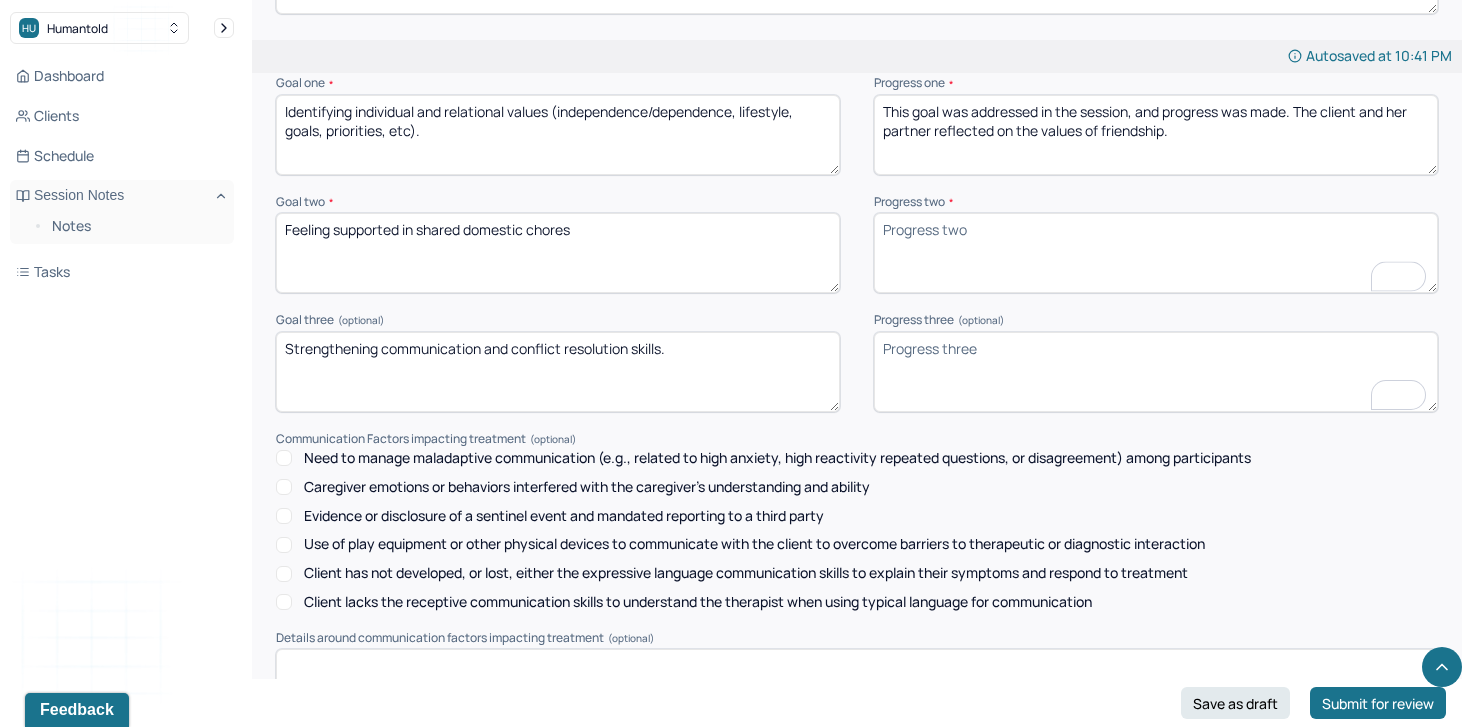 type 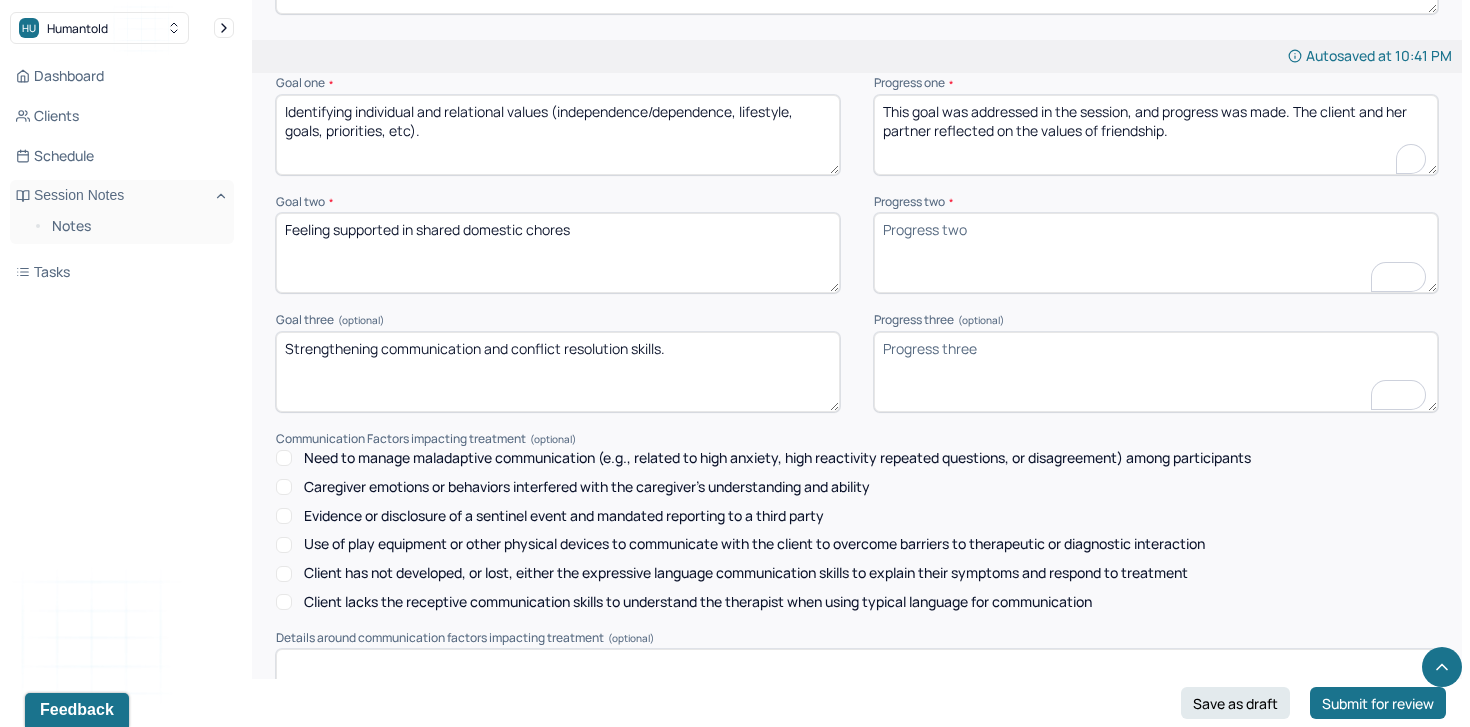 click on "This goal was addressed in the session, and progress was made. The client and her partner reflected on the values of friendship." at bounding box center (1156, 135) 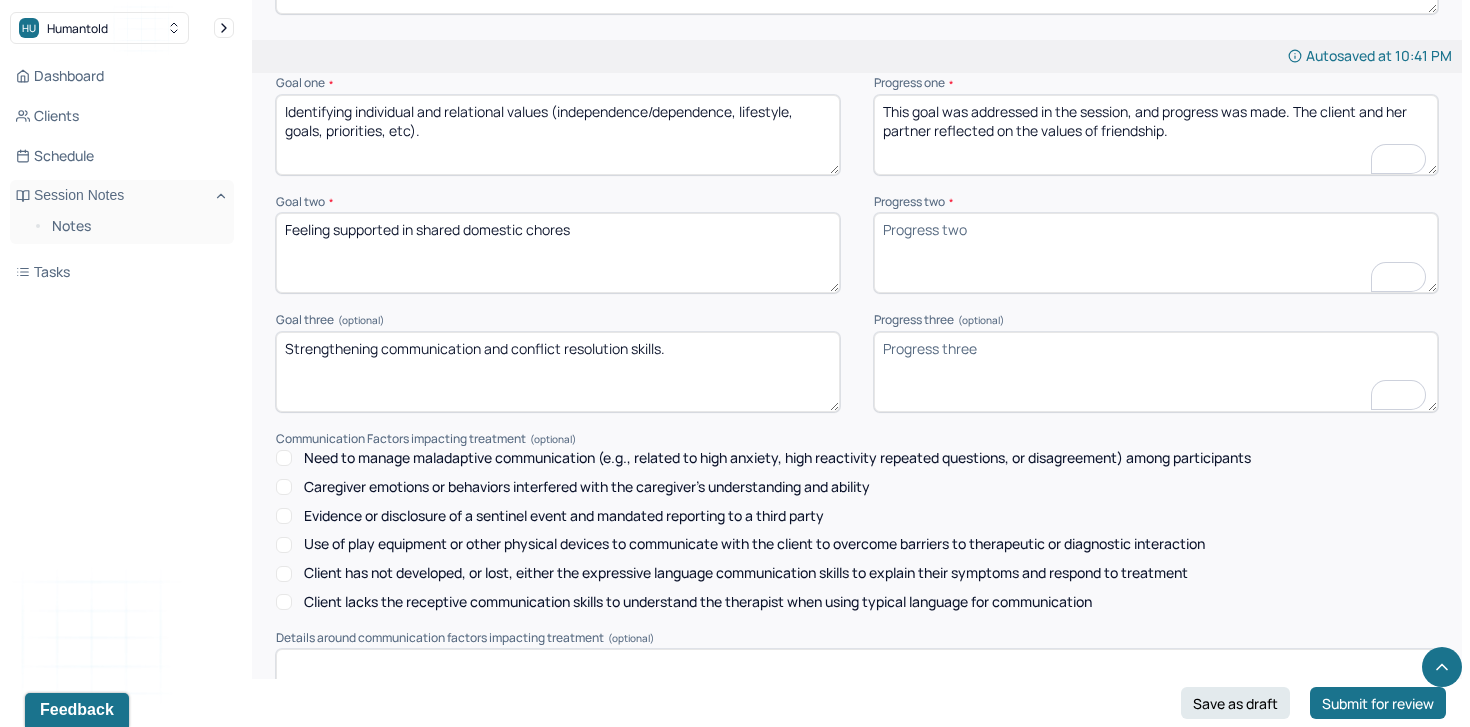 click on "This goal was addressed in the session, and progress was made. The client and her partner reflected on the values of friendship." at bounding box center (1156, 135) 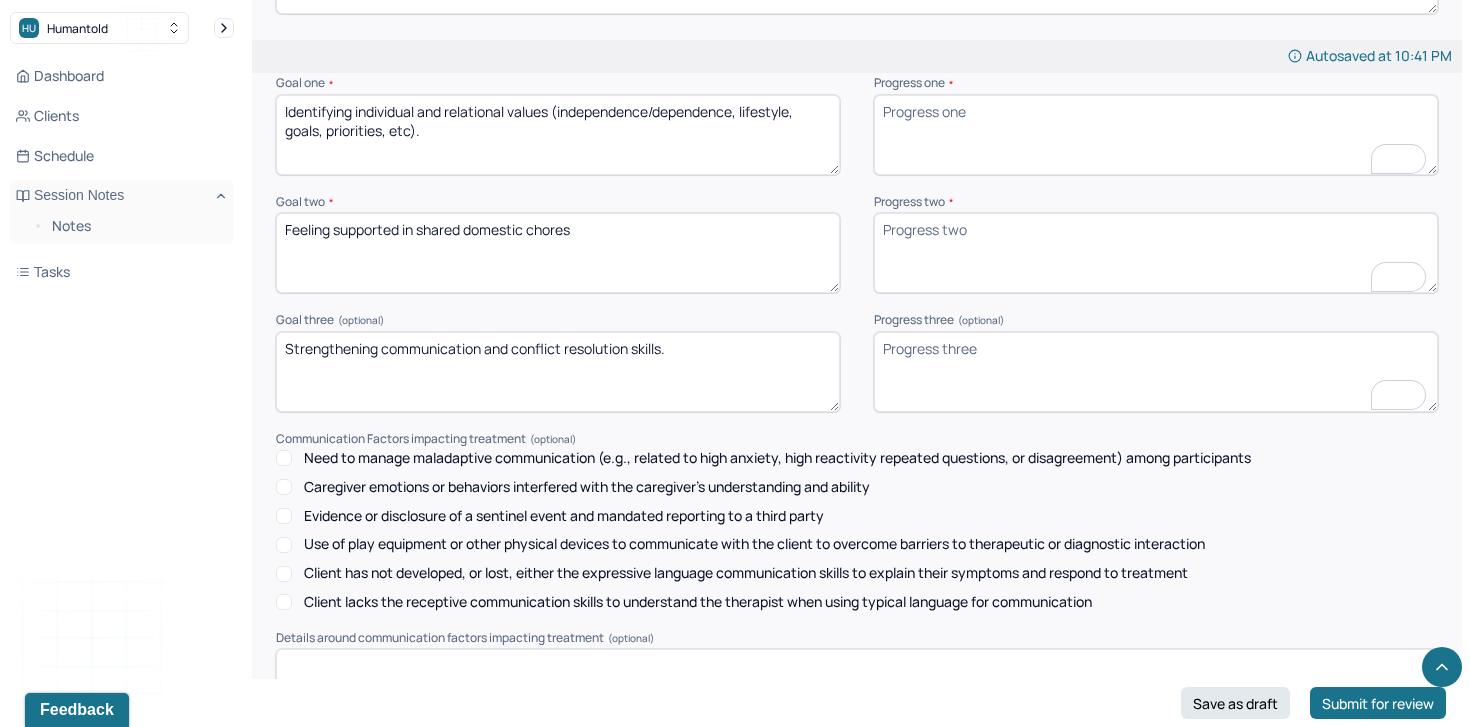 type 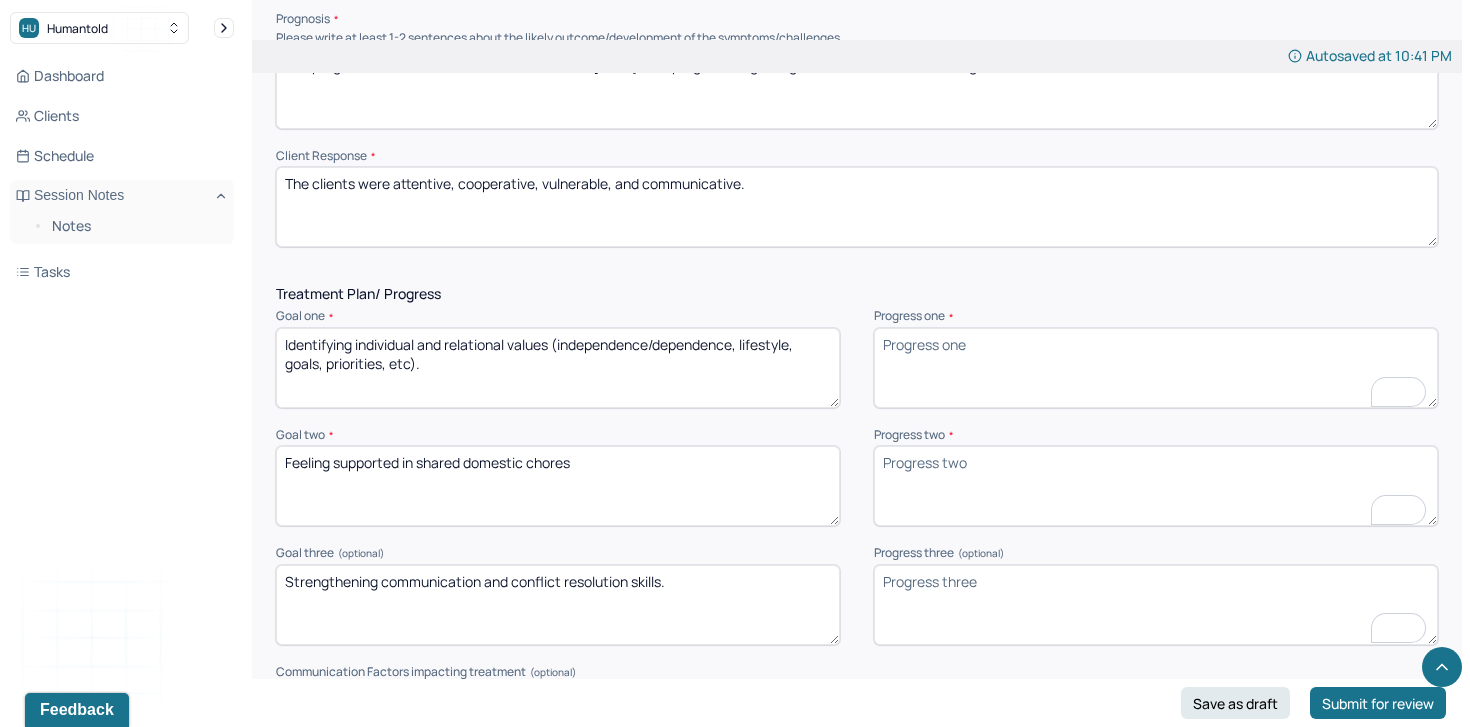 scroll, scrollTop: 2170, scrollLeft: 0, axis: vertical 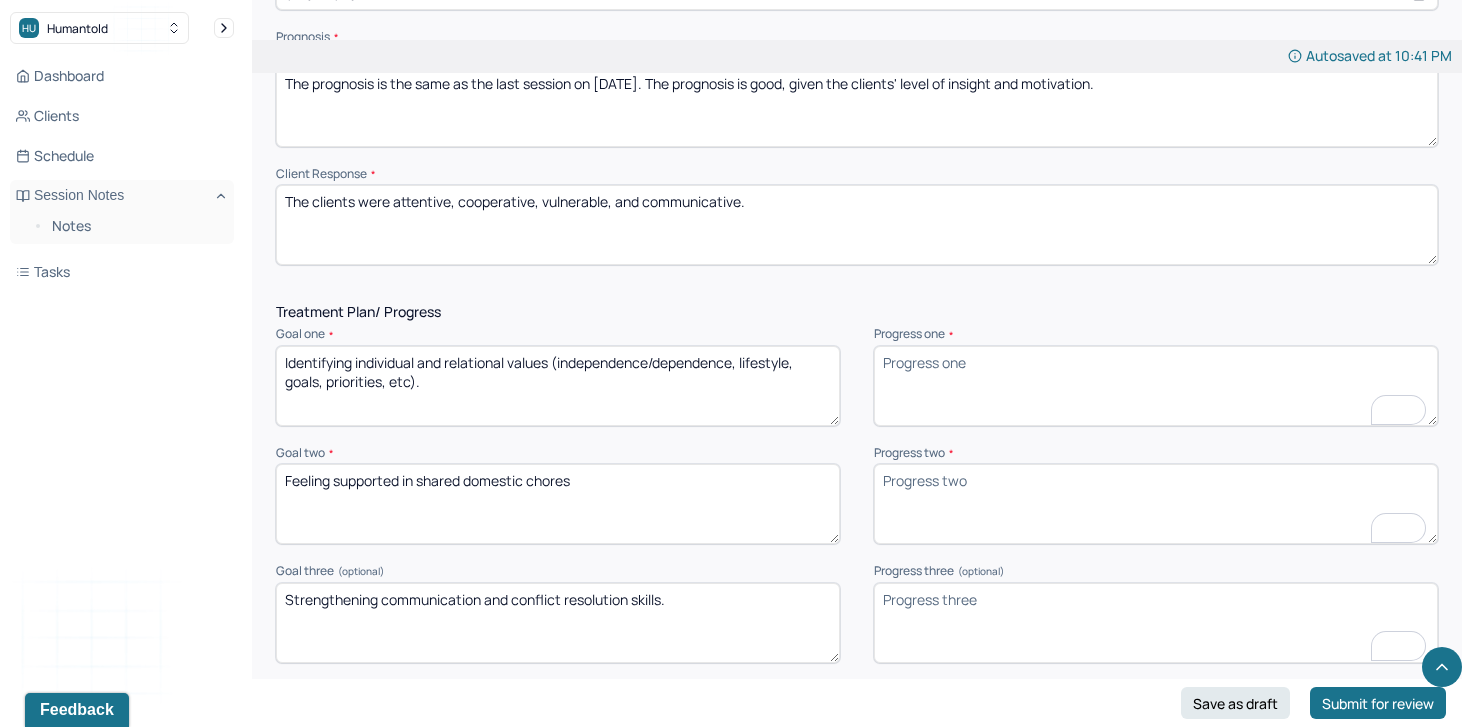 click on "The clients were attentive, cooperative, vulnerable, and communicative." at bounding box center [857, 225] 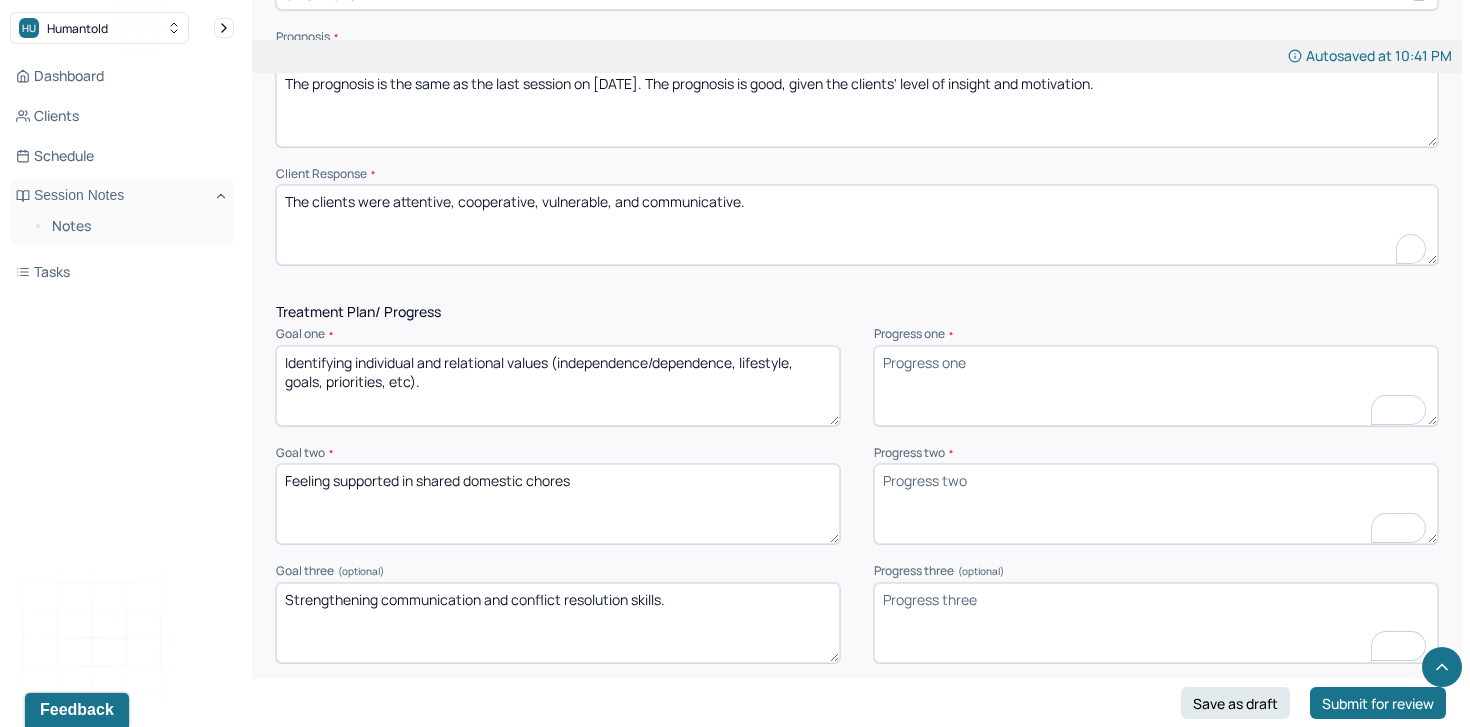 click on "The clients were attentive, cooperative, vulnerable, and communicative." at bounding box center [857, 225] 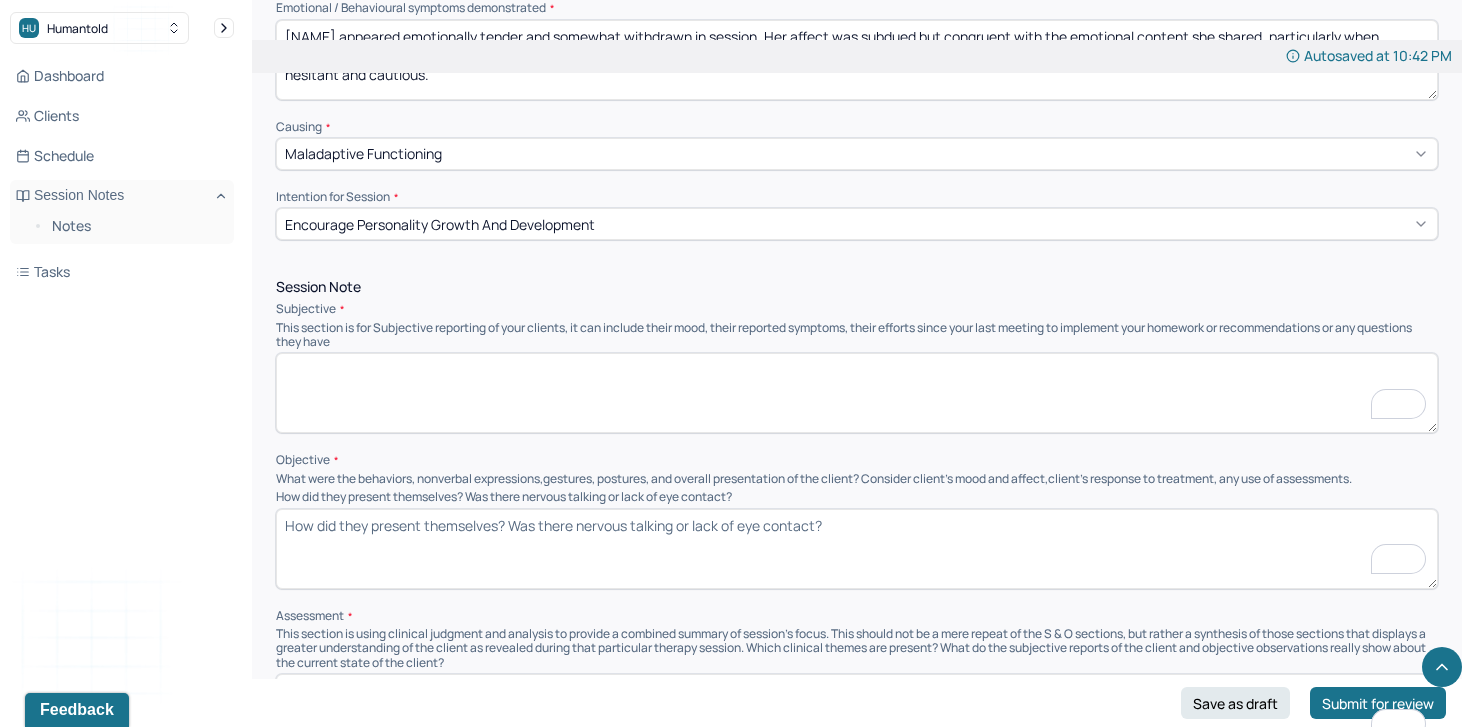 scroll, scrollTop: 0, scrollLeft: 0, axis: both 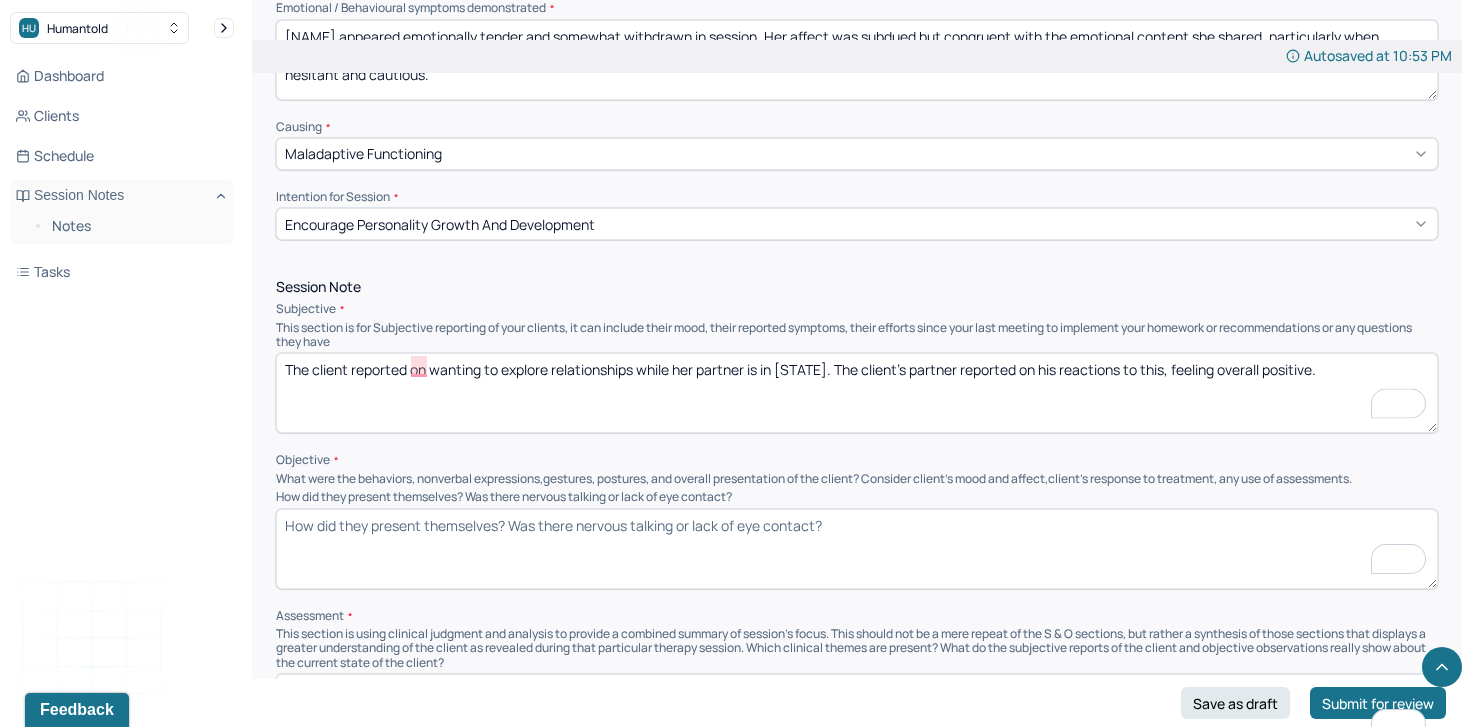drag, startPoint x: 1183, startPoint y: 363, endPoint x: 1379, endPoint y: 360, distance: 196.02296 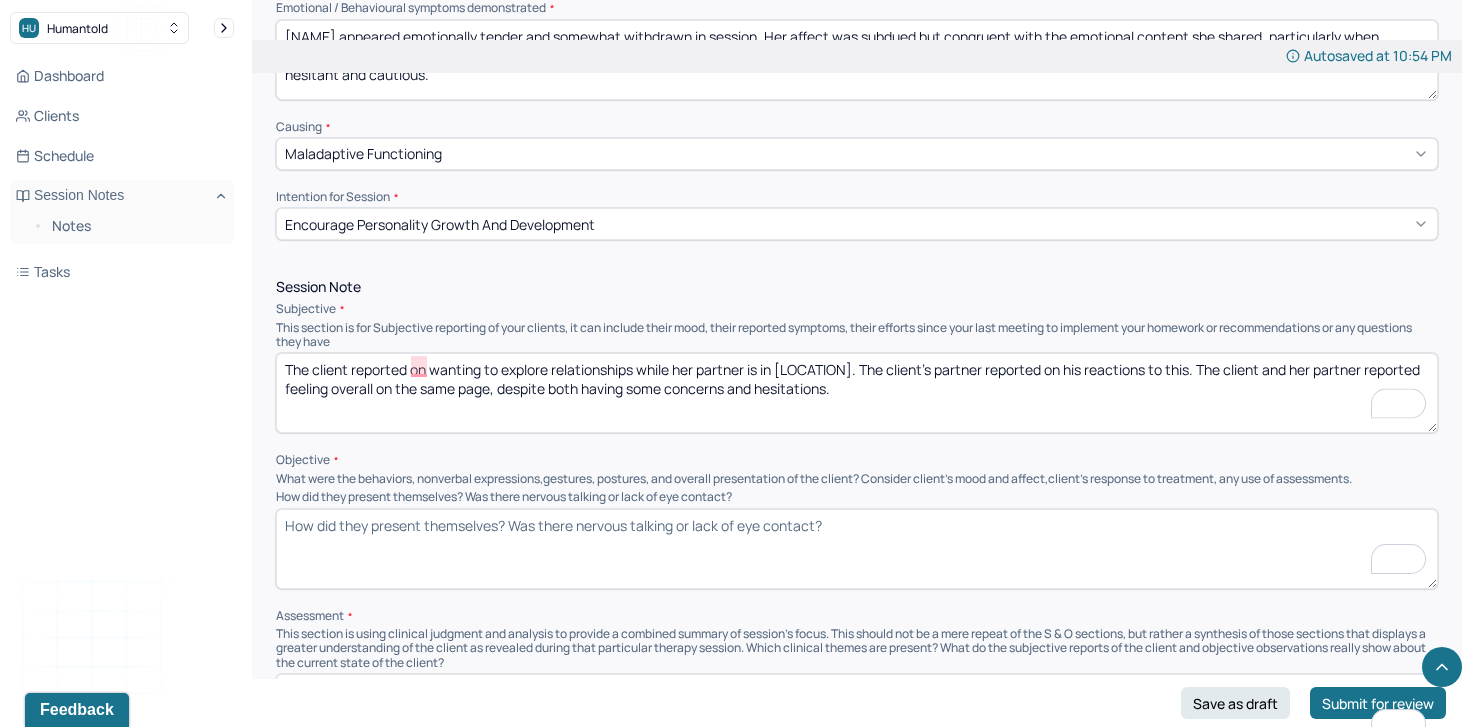 click on "The client reported on wanting to explore relationships while her partner is in [LOCATION]. The client's partner reported on his reactions to this. The client and her partner reported feeling overall on the same page, despite both having some concerns and hesitations." at bounding box center [857, 393] 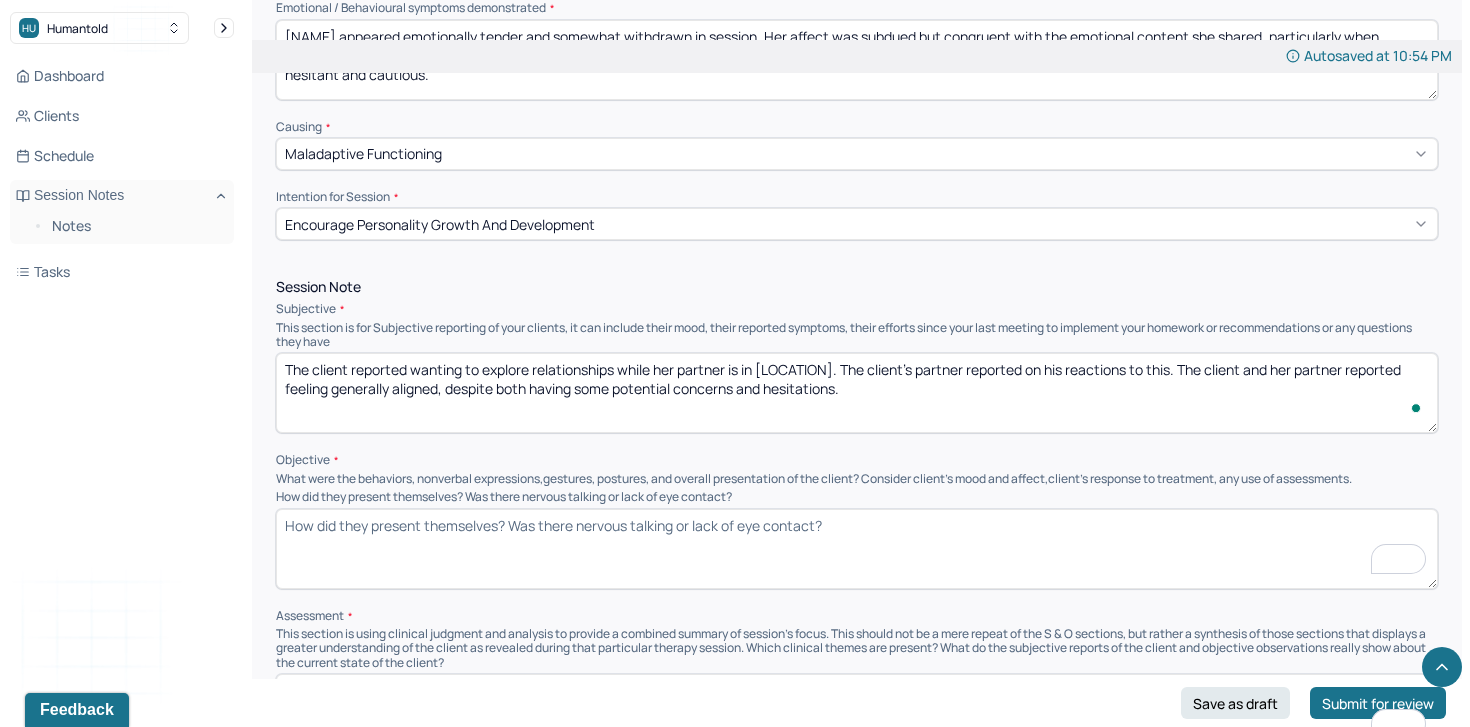 click on "The client reported wanting to explore relationships while her partner is in [LOCATION]. The client's partner reported on his reactions to this. The client and her partner reported feeling overall on the same page, despite both having some potential concerns and hesitations." at bounding box center [857, 393] 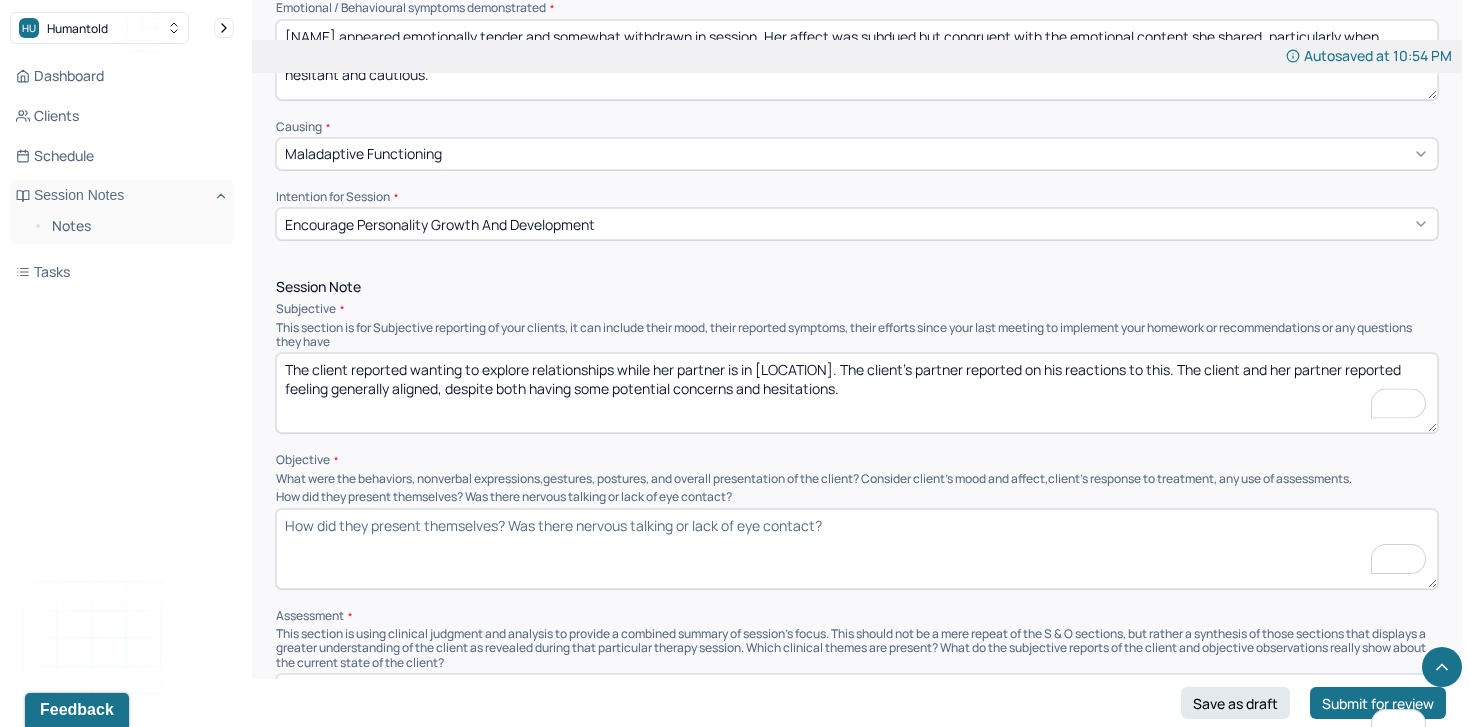 type on "The client reported wanting to explore relationships while her partner is in [LOCATION]. The client's partner reported on his reactions to this. The client and her partner reported feeling generally aligned, despite both having some potential concerns and hesitations." 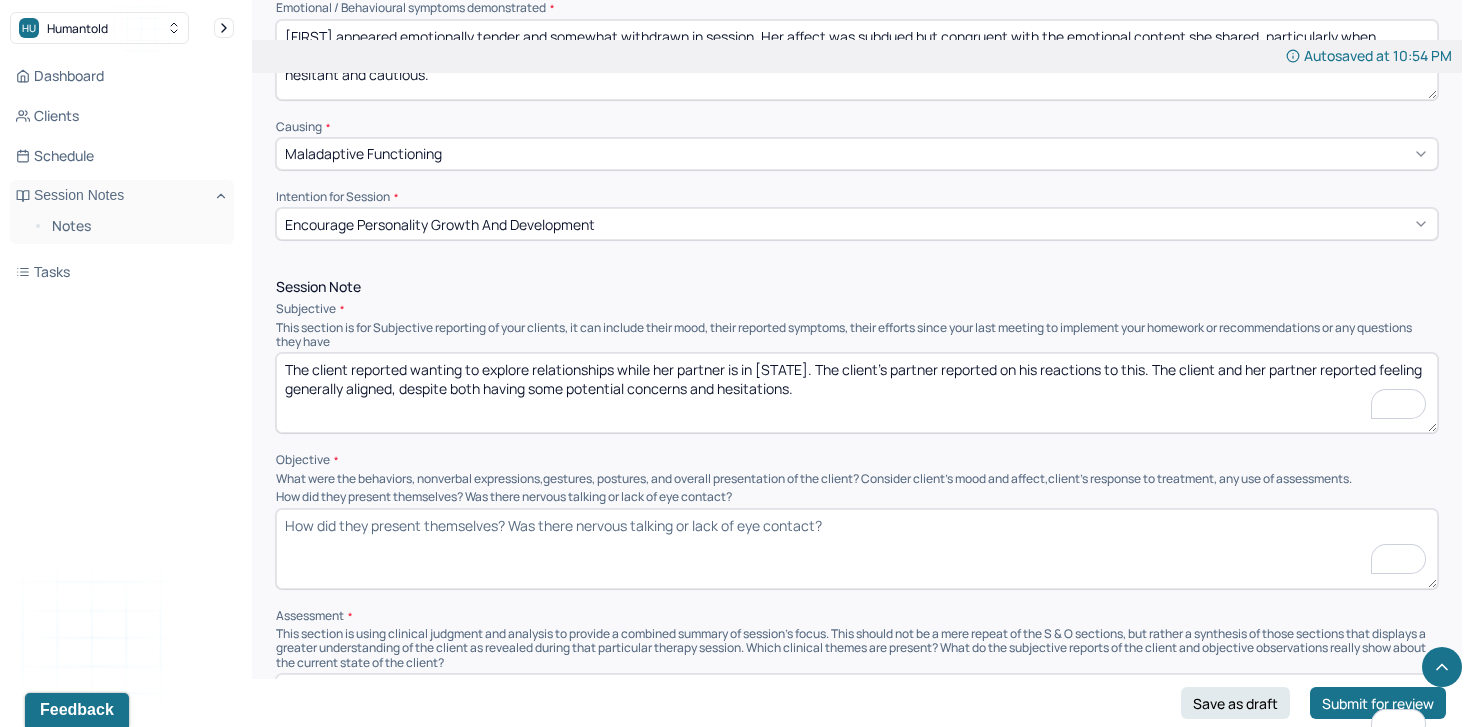 scroll, scrollTop: 0, scrollLeft: 0, axis: both 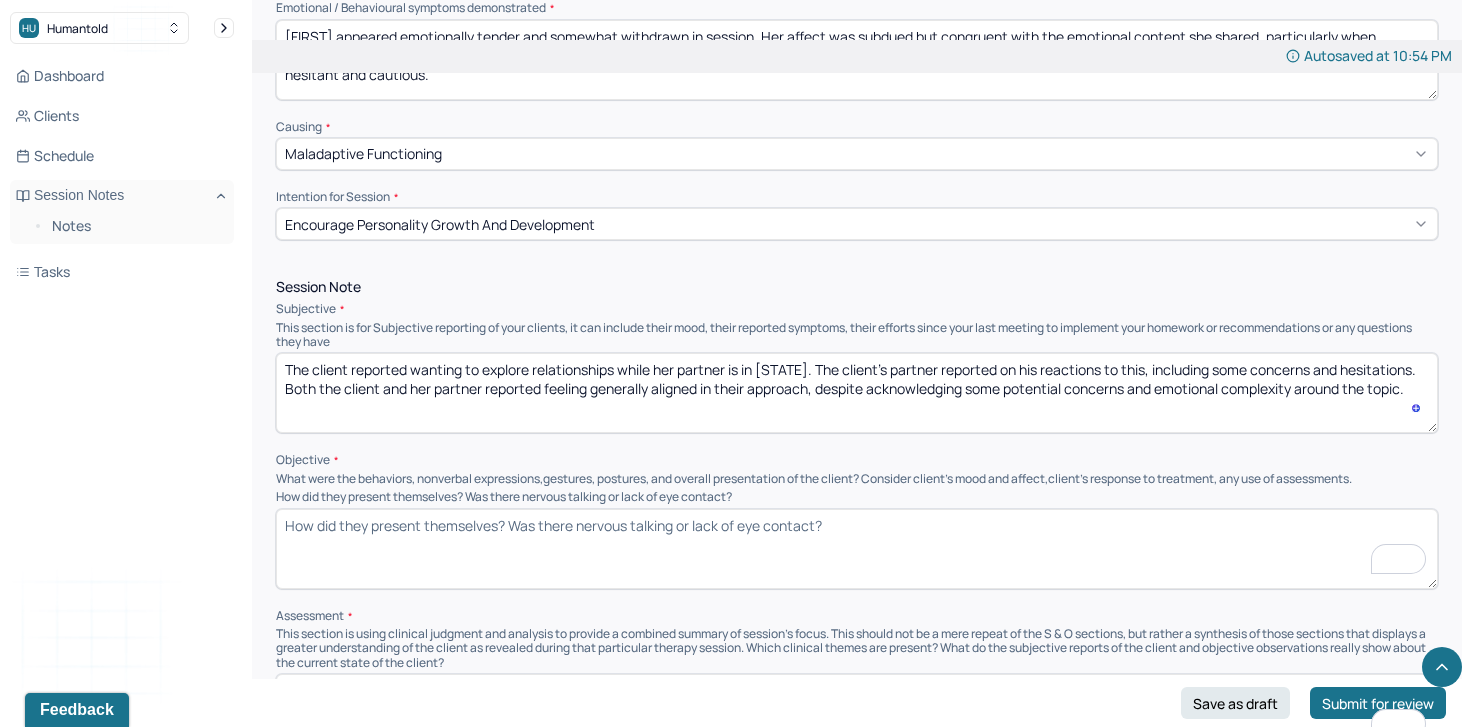 type on "The client reported wanting to explore relationships while her partner is in Colorado. The client’s partner reported on his reactions to this, including some concerns and hesitations. Both the client and her partner reported feeling generally aligned in their approach, despite acknowledging some potential concerns and emotional complexity around the topic." 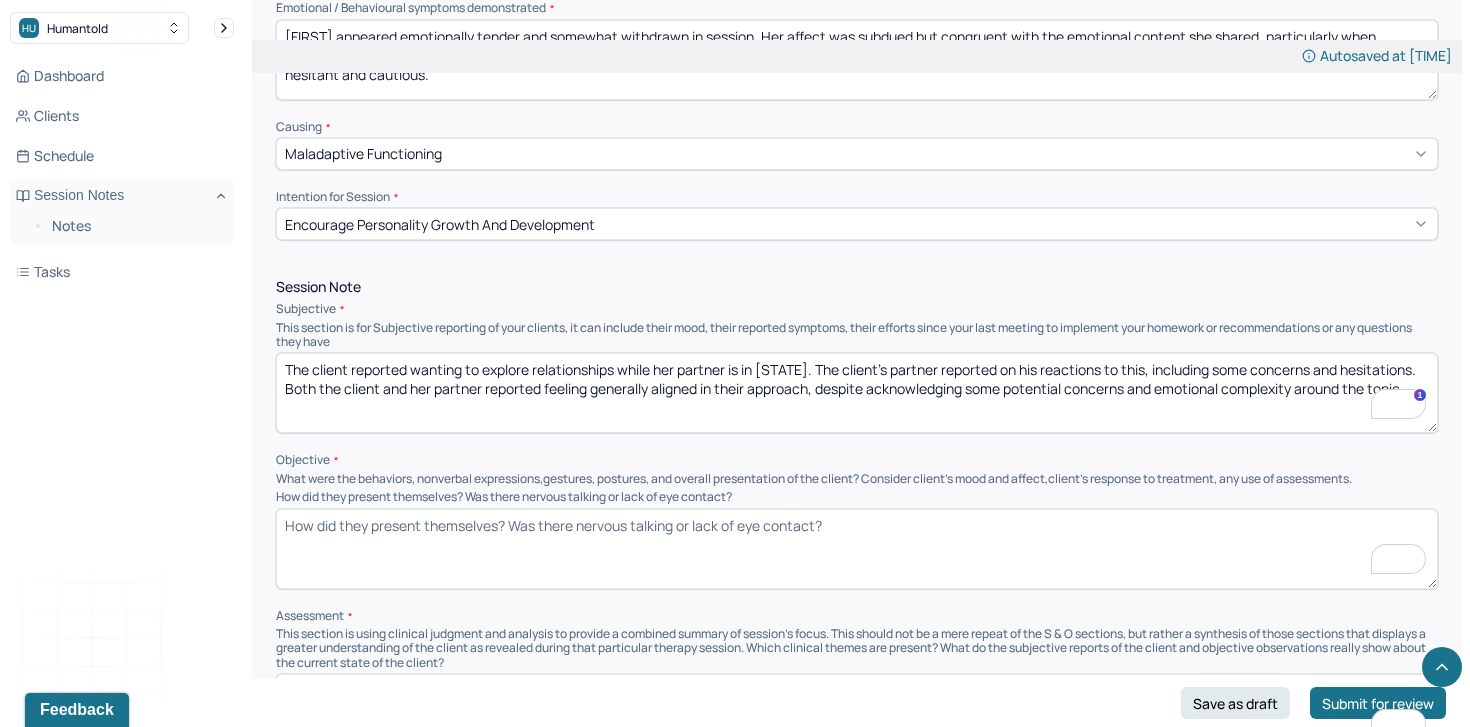 click on "How did they present themselves? Was there nervous talking or lack of eye contact?" at bounding box center (857, 549) 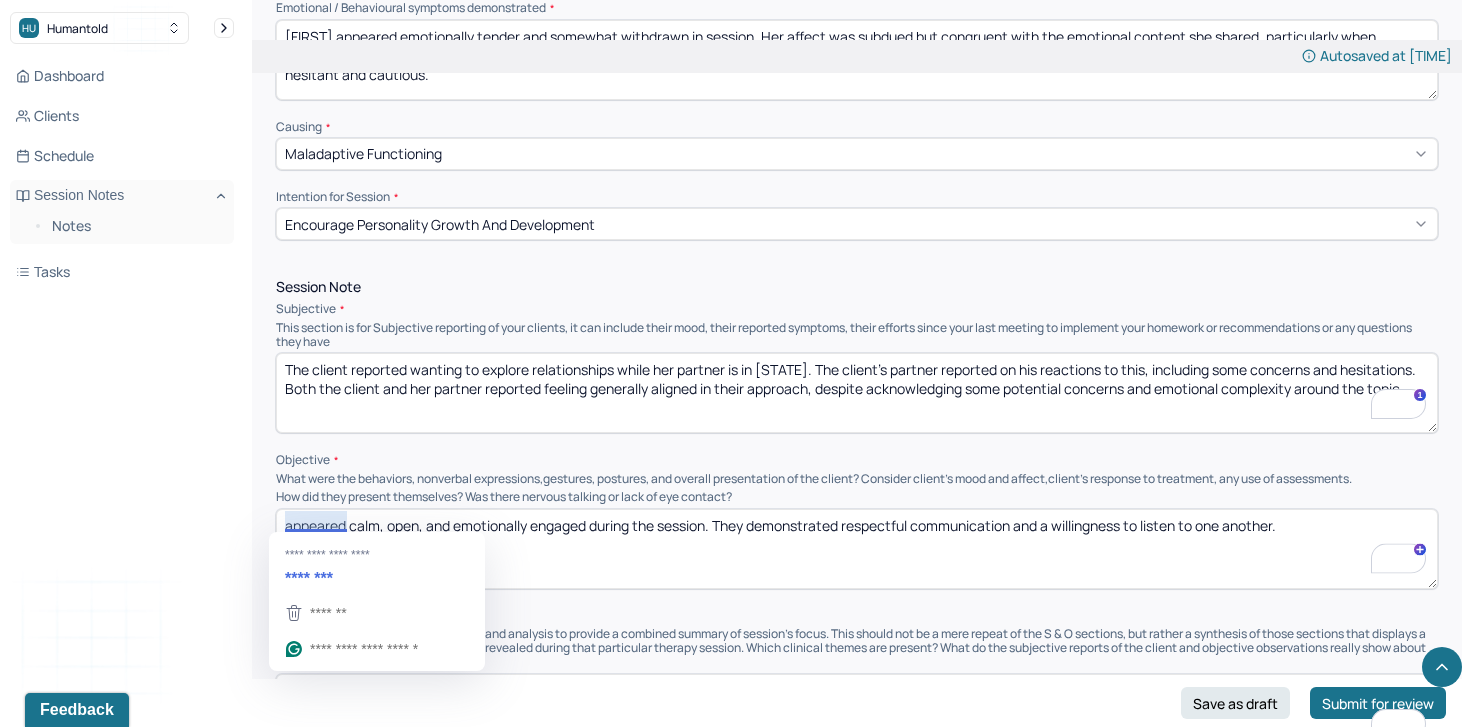 click on "appeared calm, open, and emotionally engaged during the session. They demonstrated respectful communication and a willingness to listen to one another." at bounding box center [857, 549] 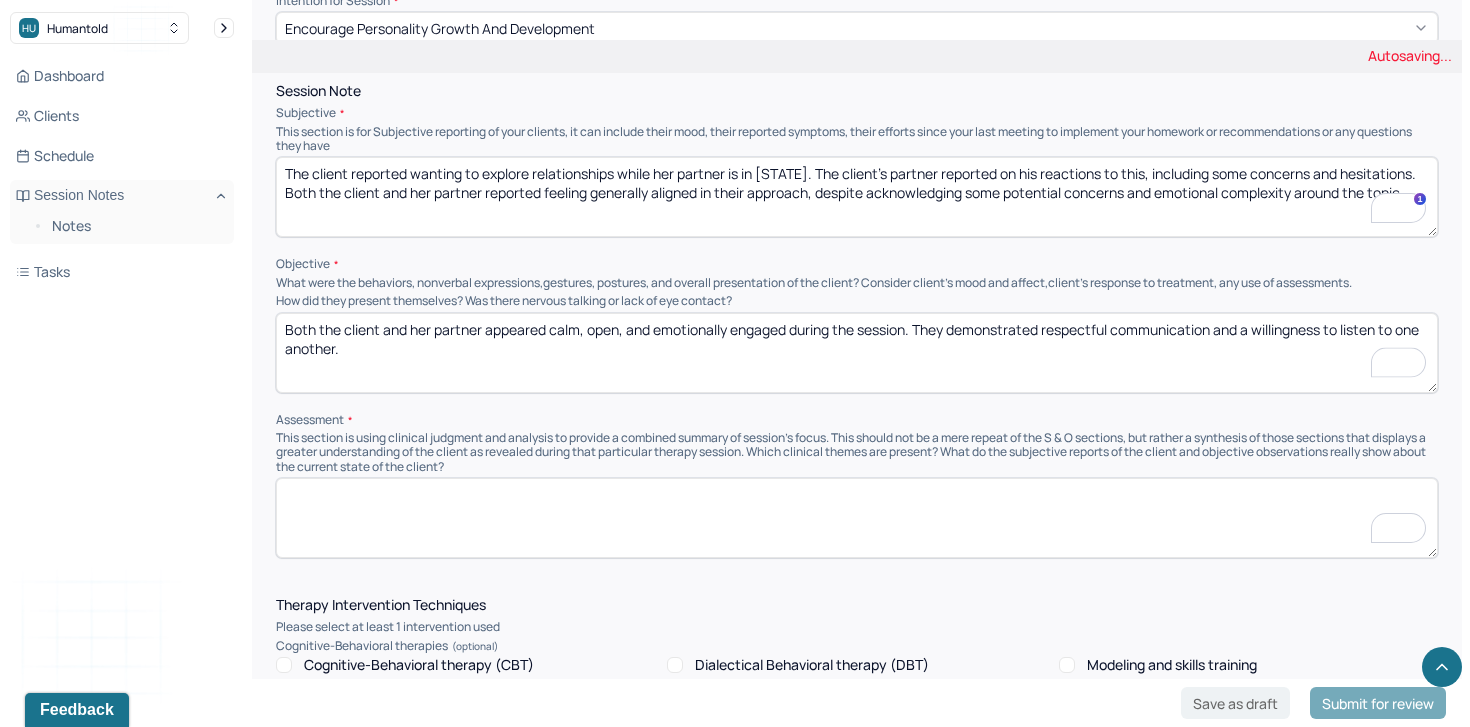 scroll, scrollTop: 959, scrollLeft: 0, axis: vertical 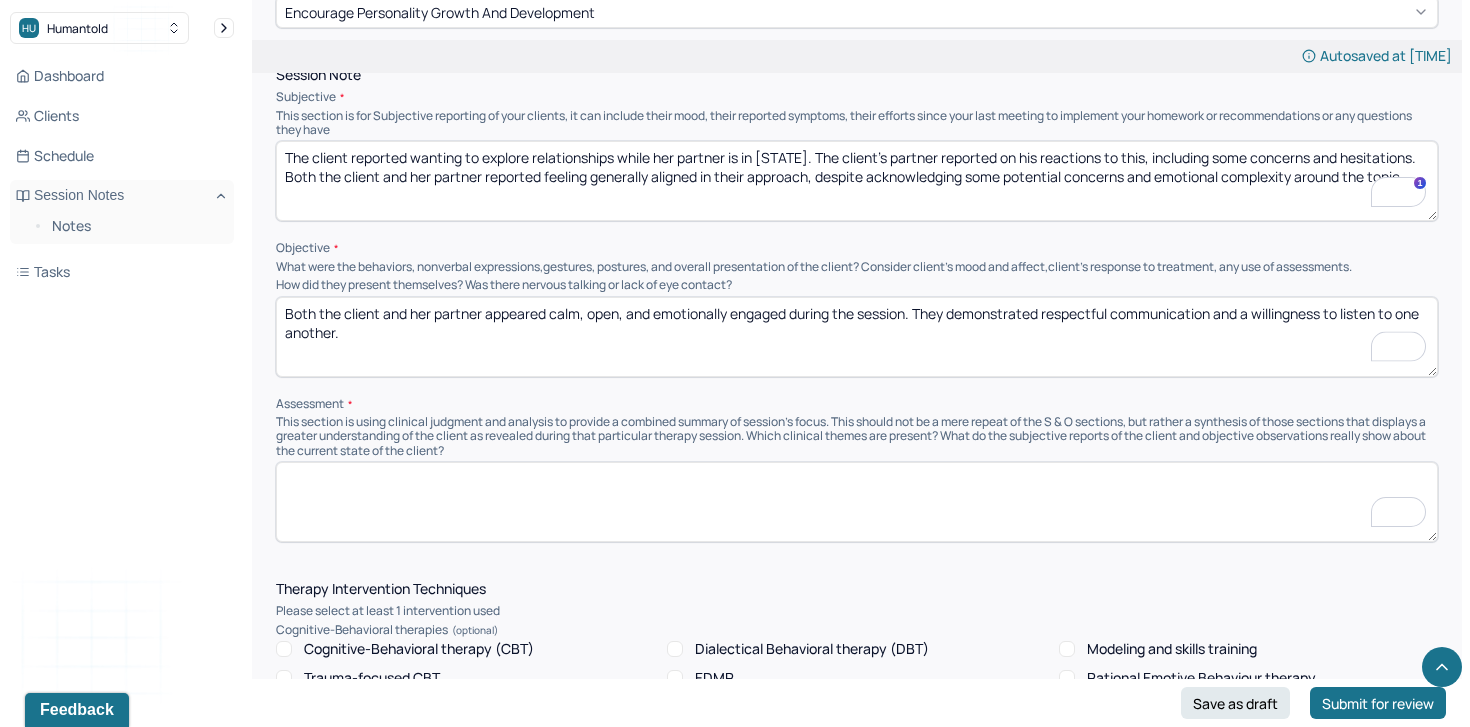 type on "Both the client and her partner appeared calm, open, and emotionally engaged during the session. They demonstrated respectful communication and a willingness to listen to one another." 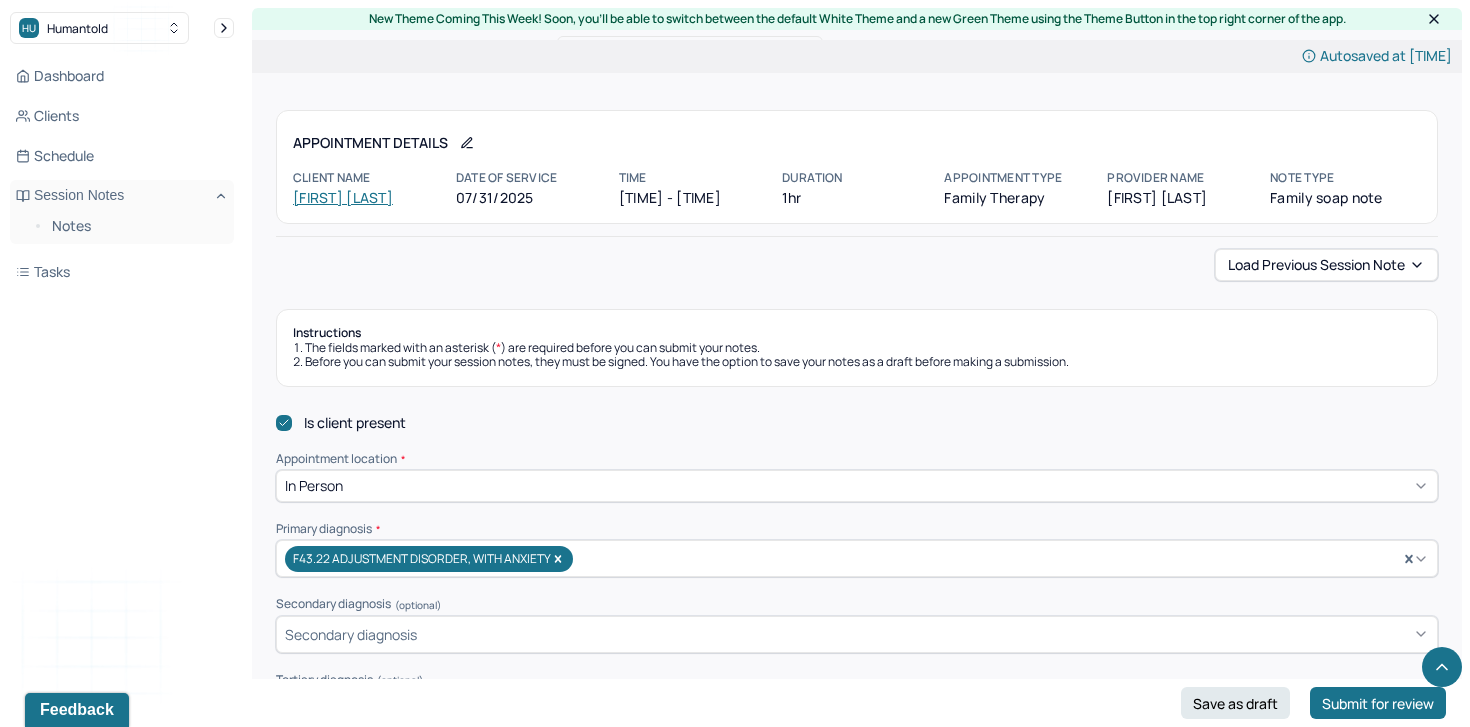 scroll, scrollTop: 959, scrollLeft: 0, axis: vertical 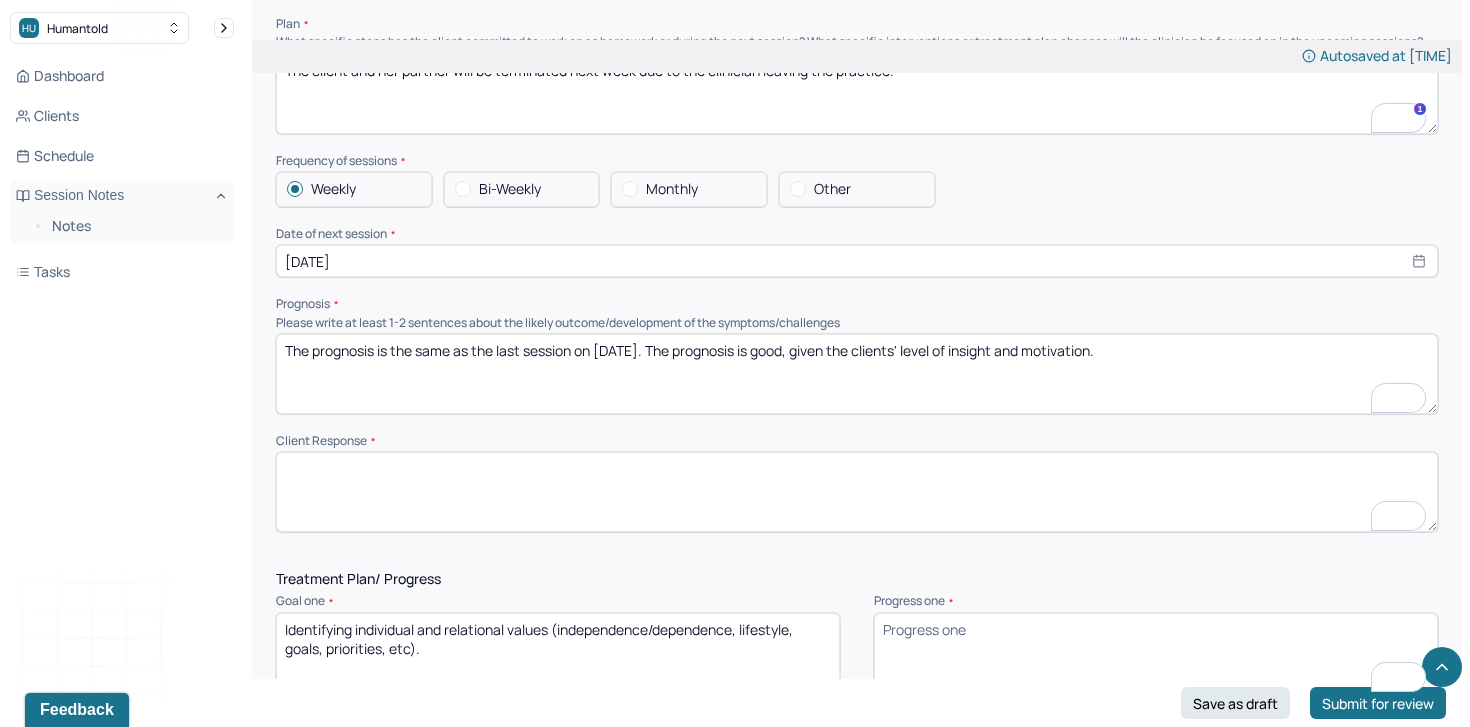 click at bounding box center (857, 492) 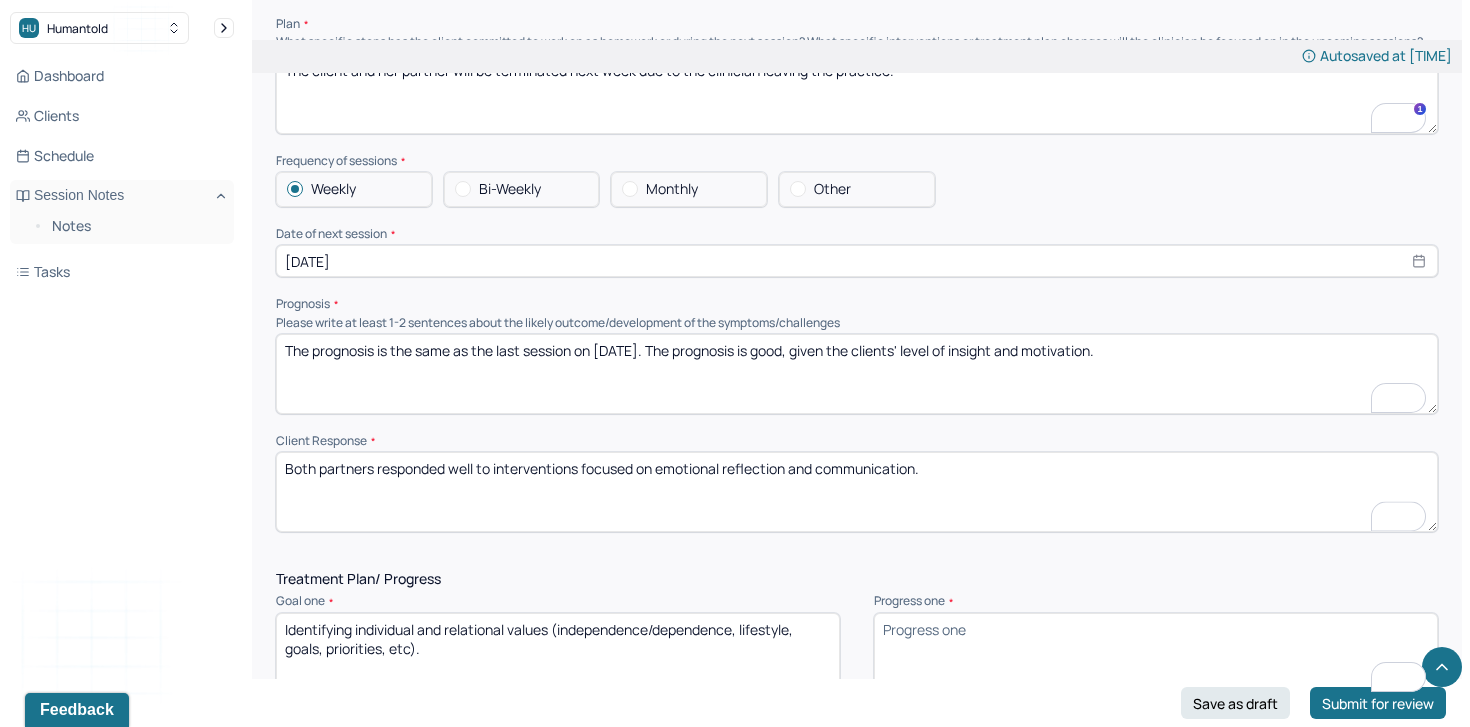 type on "Both partners responded well to interventions focused on emotional reflection and communication." 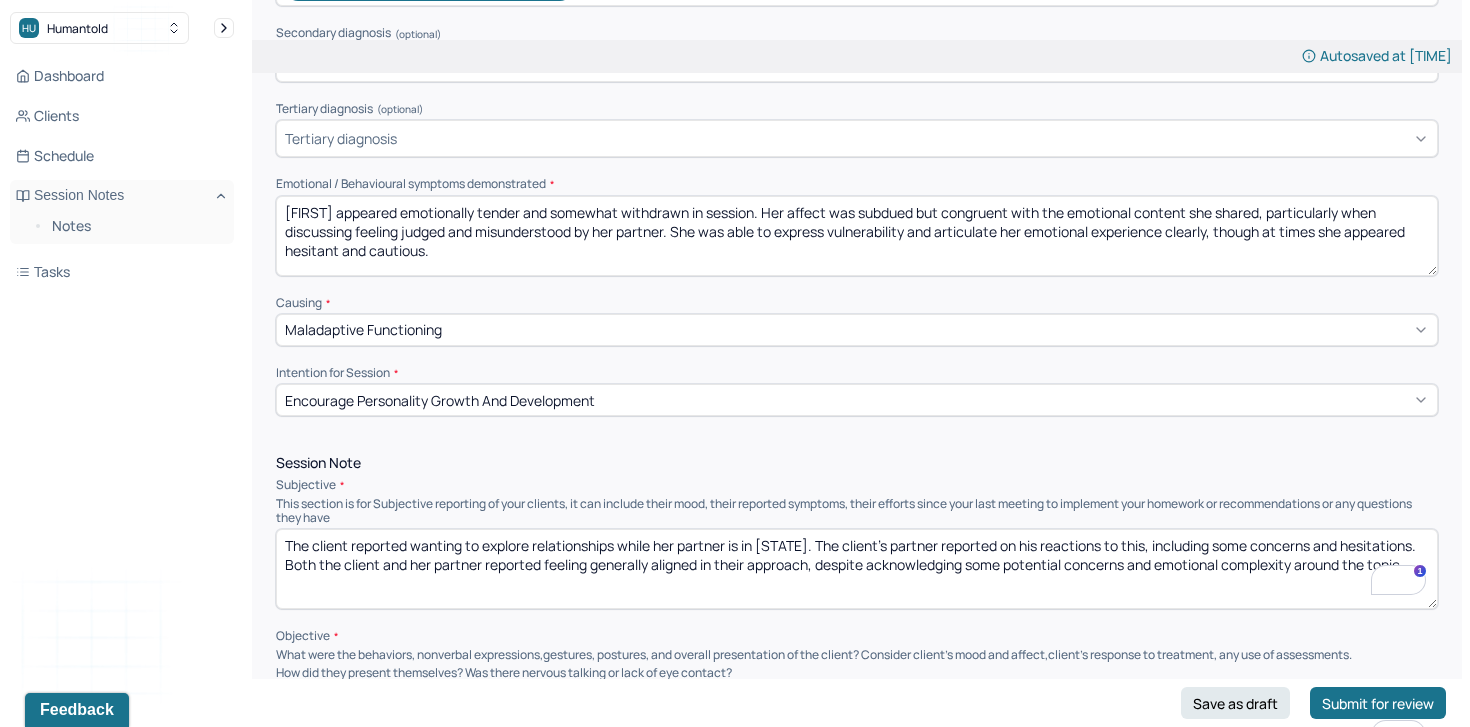 scroll, scrollTop: 569, scrollLeft: 0, axis: vertical 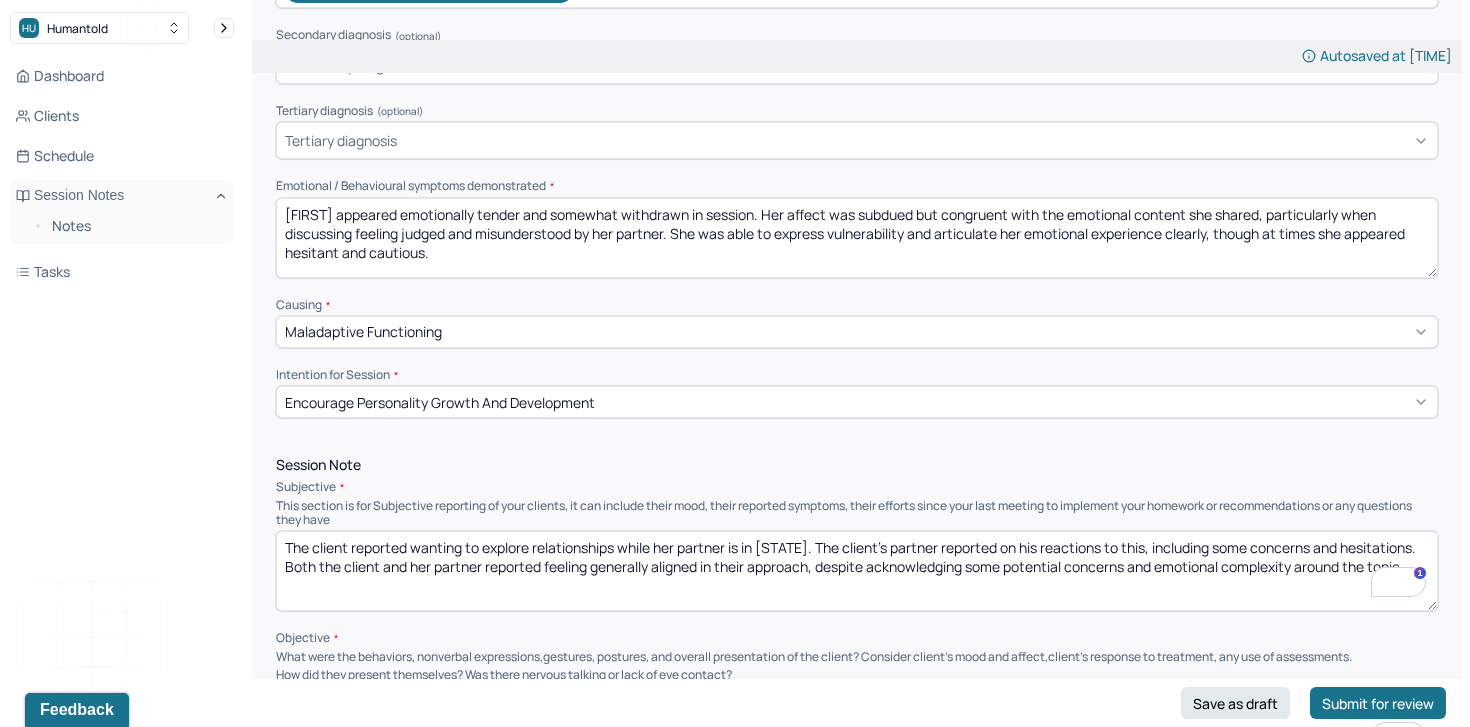 click on "[FIRST] appeared emotionally tender and somewhat withdrawn in session. Her affect was subdued but congruent with the emotional content she shared, particularly when discussing feeling judged and misunderstood by her partner. She was able to express vulnerability and articulate her emotional experience clearly, though at times she appeared hesitant and cautious." at bounding box center (857, 238) 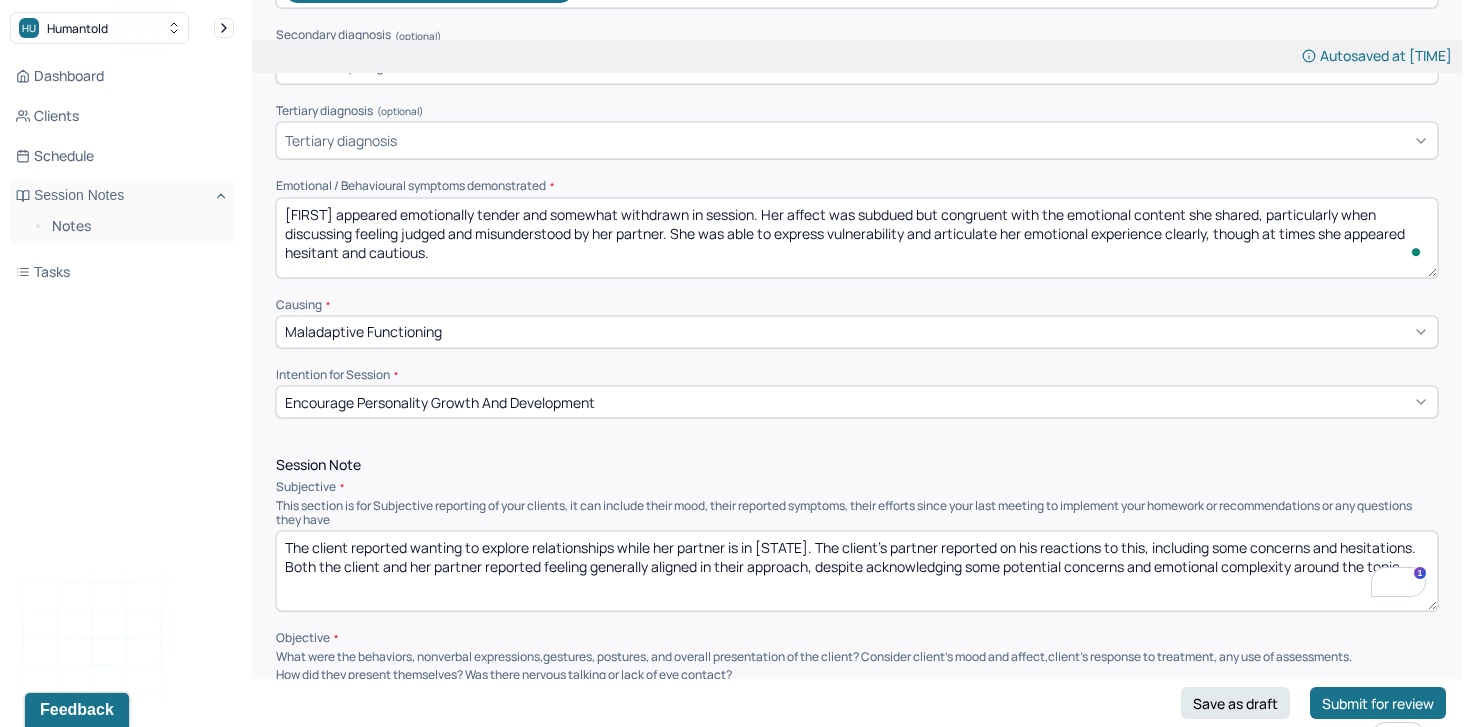 click on "[FIRST] appeared emotionally tender and somewhat withdrawn in session. Her affect was subdued but congruent with the emotional content she shared, particularly when discussing feeling judged and misunderstood by her partner. She was able to express vulnerability and articulate her emotional experience clearly, though at times she appeared hesitant and cautious." at bounding box center [857, 238] 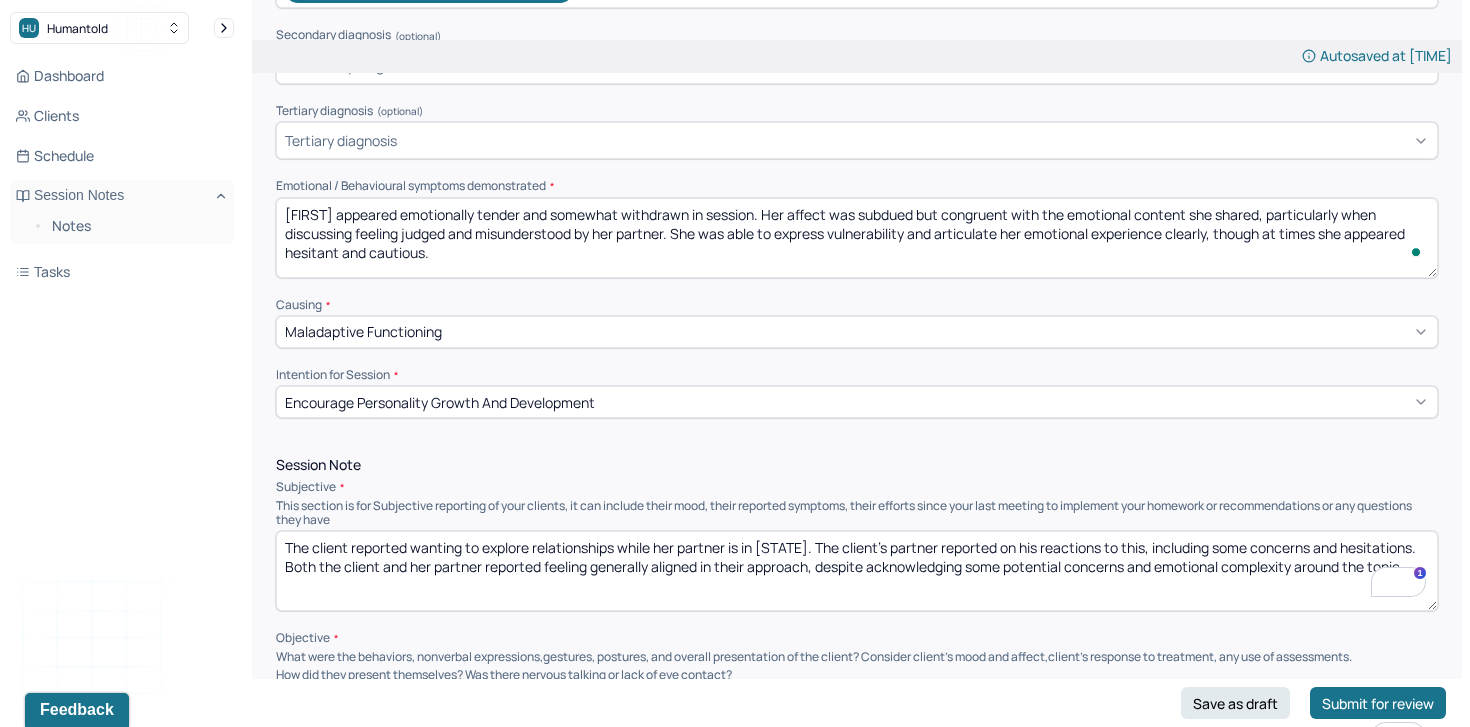 scroll, scrollTop: 9, scrollLeft: 0, axis: vertical 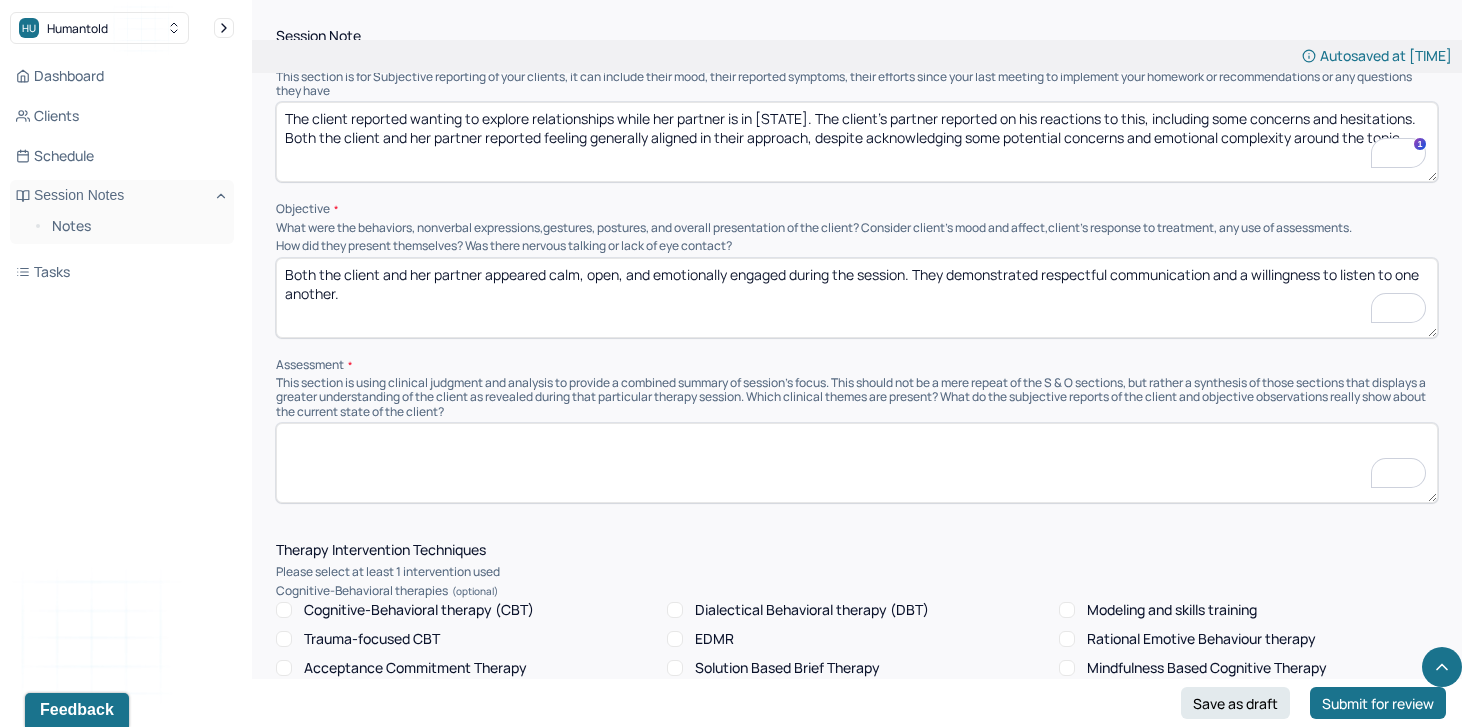 type on "Mild anxiety and hesitation were expressed by both partners but contained and processed effectively. Both demonstrated emotional regulation, respectful communication, and a willingness to explore vulnerability in session." 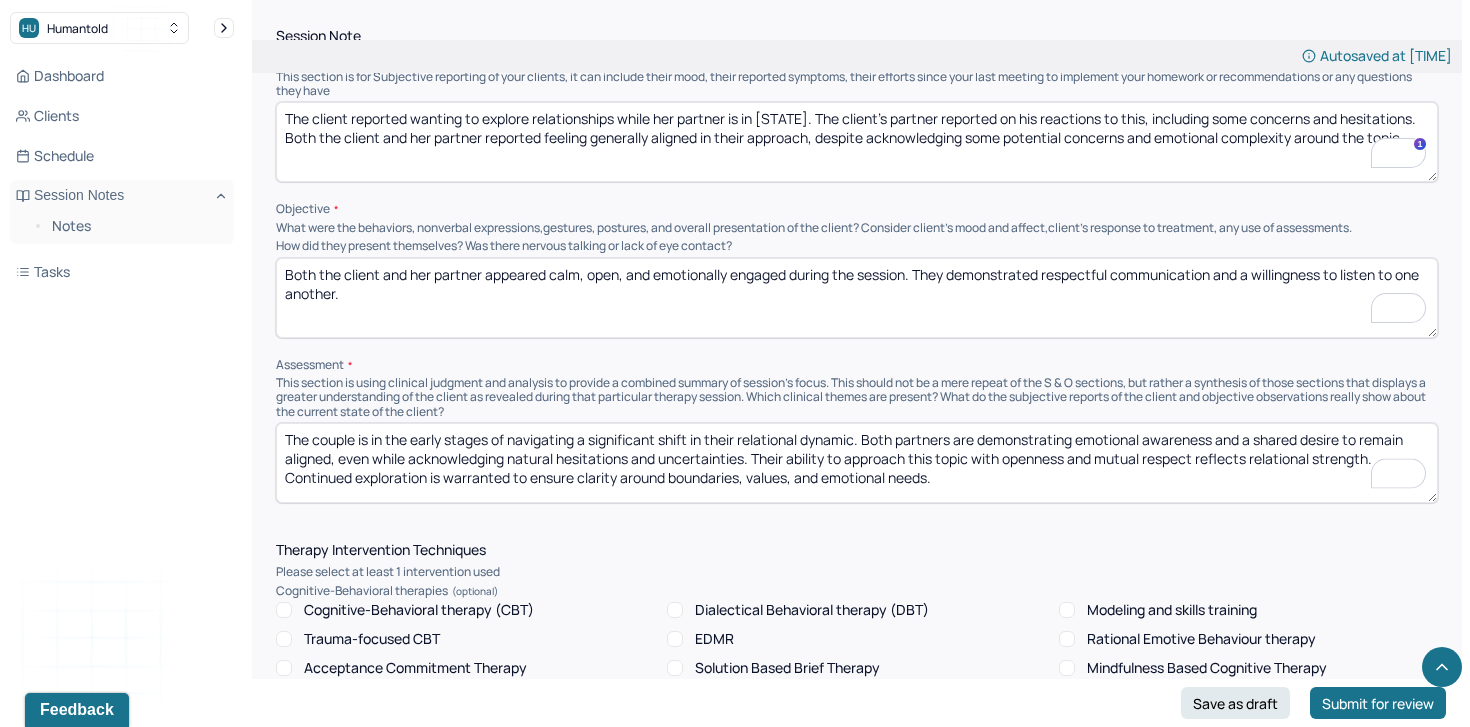 click on "The couple is in the early stages of navigating a significant shift in their relational dynamic. Both partners are demonstrating emotional awareness and a shared desire to remain aligned, even while acknowledging natural hesitations and uncertainties. Their ability to approach this topic with openness and mutual respect reflects relational strength. Continued exploration is warranted to ensure clarity around boundaries, values, and emotional needs." at bounding box center (857, 463) 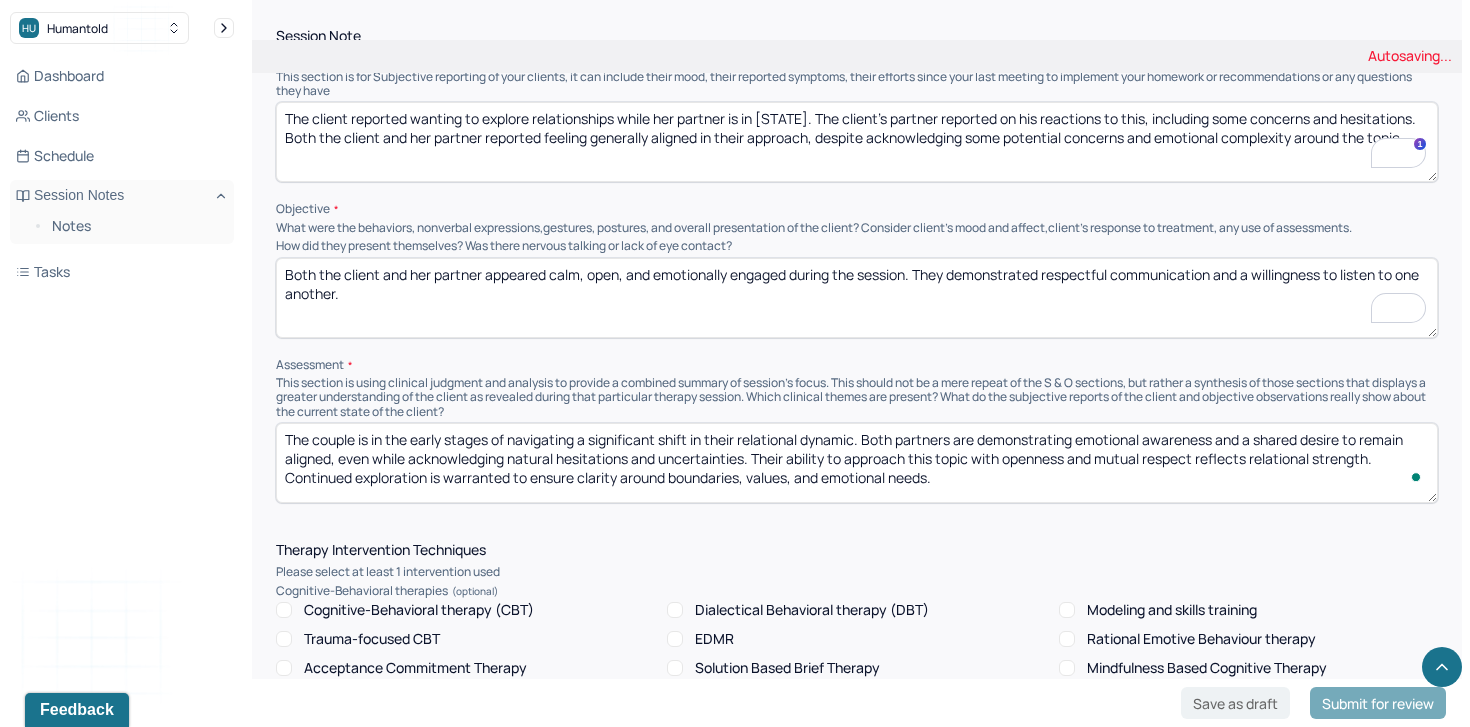 click on "The couple is in the early stages of navigating a significant shift in their relational dynamic. Both partners are demonstrating emotional awareness and a shared desire to remain aligned, even while acknowledging natural hesitations and uncertainties. Their ability to approach this topic with openness and mutual respect reflects relational strength. Continued exploration is warranted to ensure clarity around boundaries, values, and emotional needs." at bounding box center (857, 463) 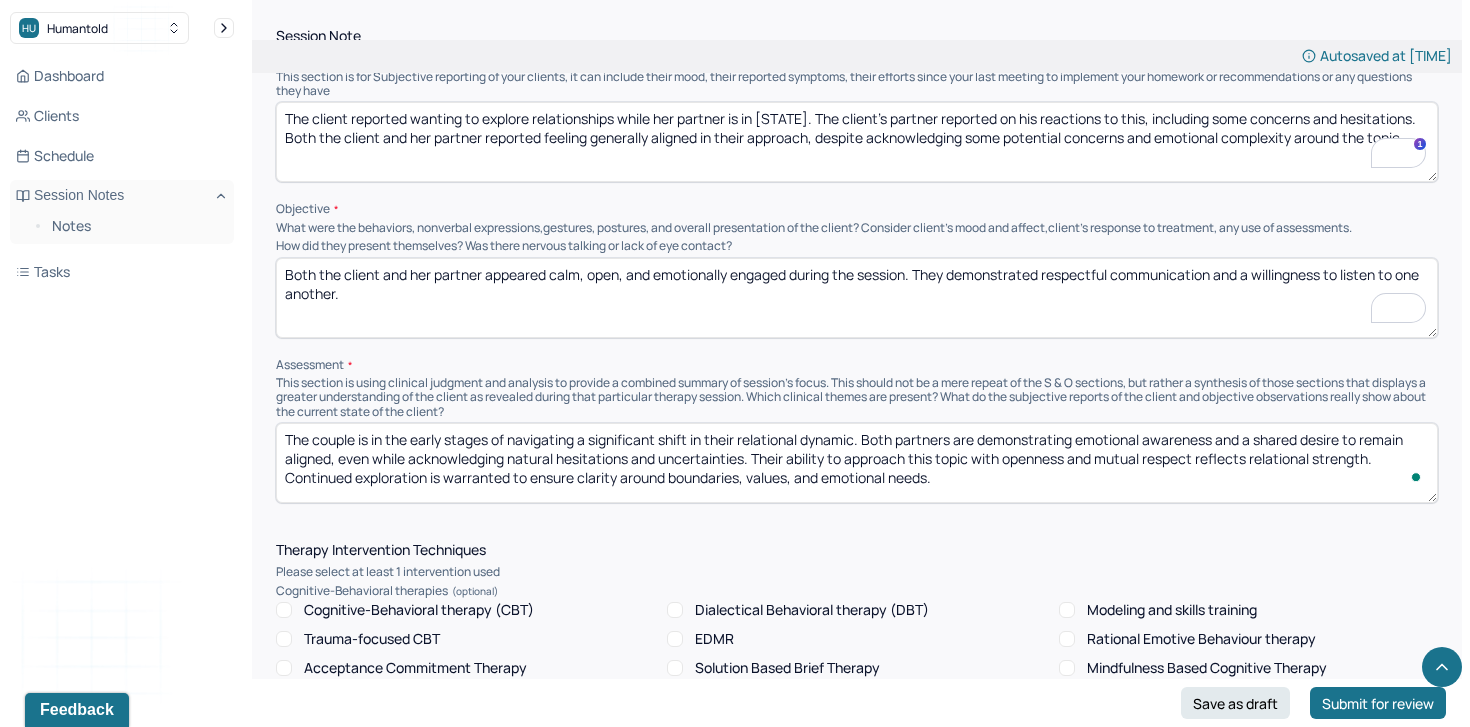 type on "The couple is in the early stages of navigating a shift in their relational dynamic. Both partners are demonstrating emotional awareness and a shared desire to remain aligned, even while acknowledging natural hesitations and uncertainties. Their ability to approach this topic with openness and mutual respect reflects relational strength. Continued exploration is warranted to ensure clarity around boundaries, values, and emotional needs." 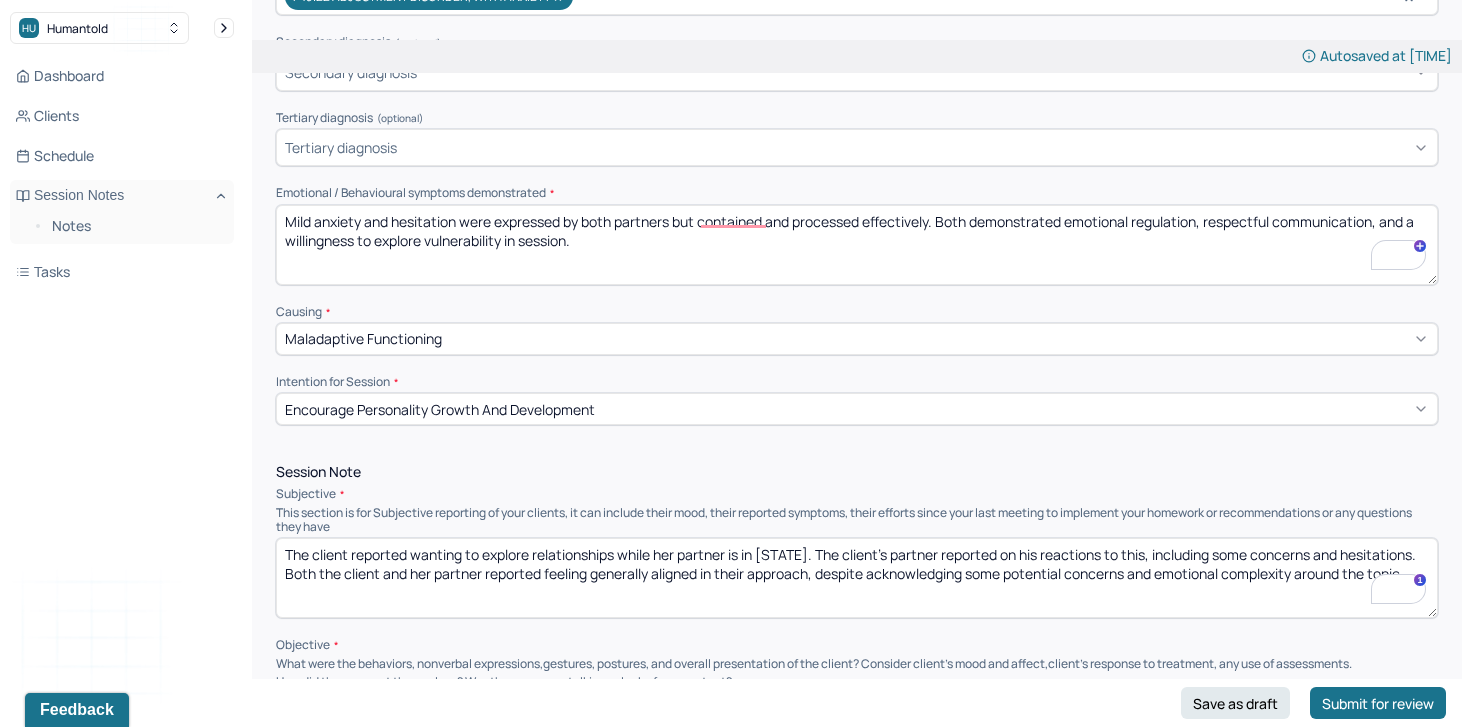 scroll, scrollTop: 553, scrollLeft: 0, axis: vertical 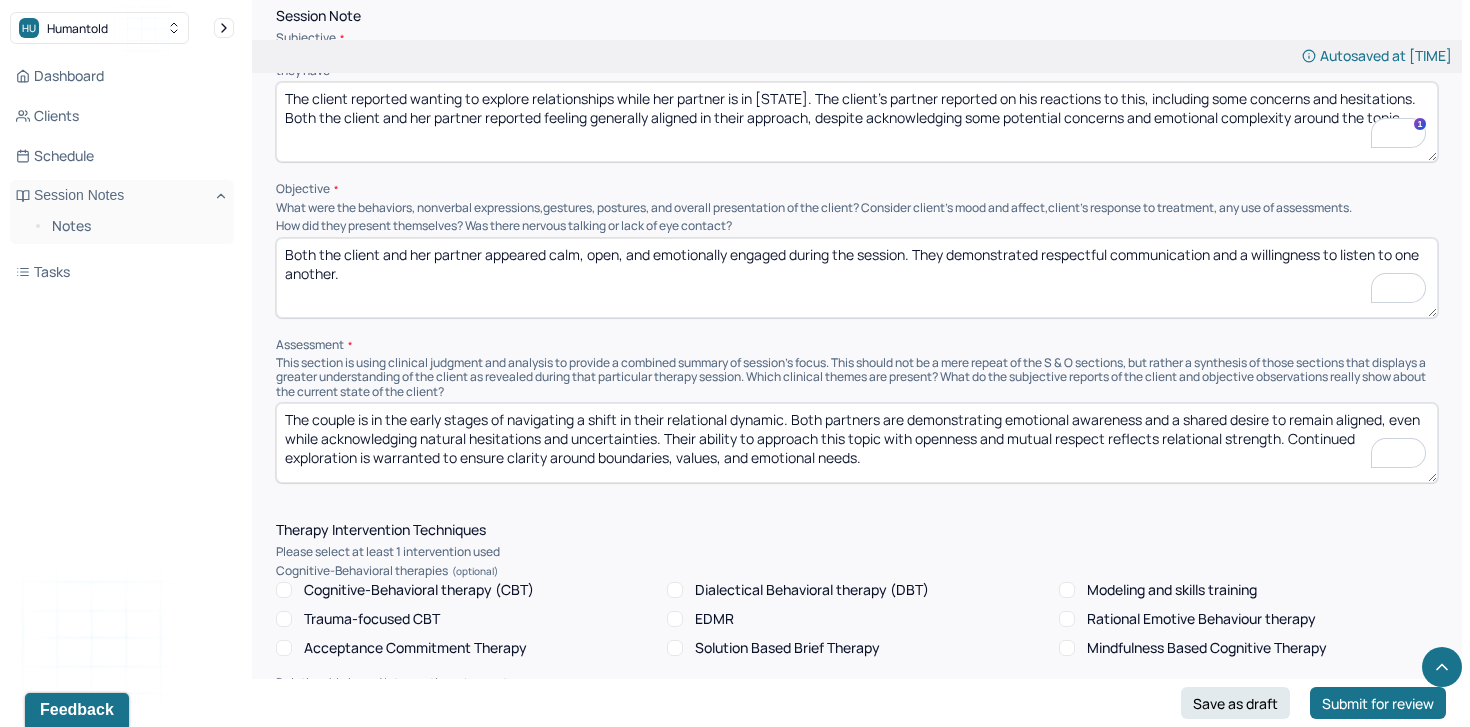 type on "This goal was addressed during the session, and progress was made." 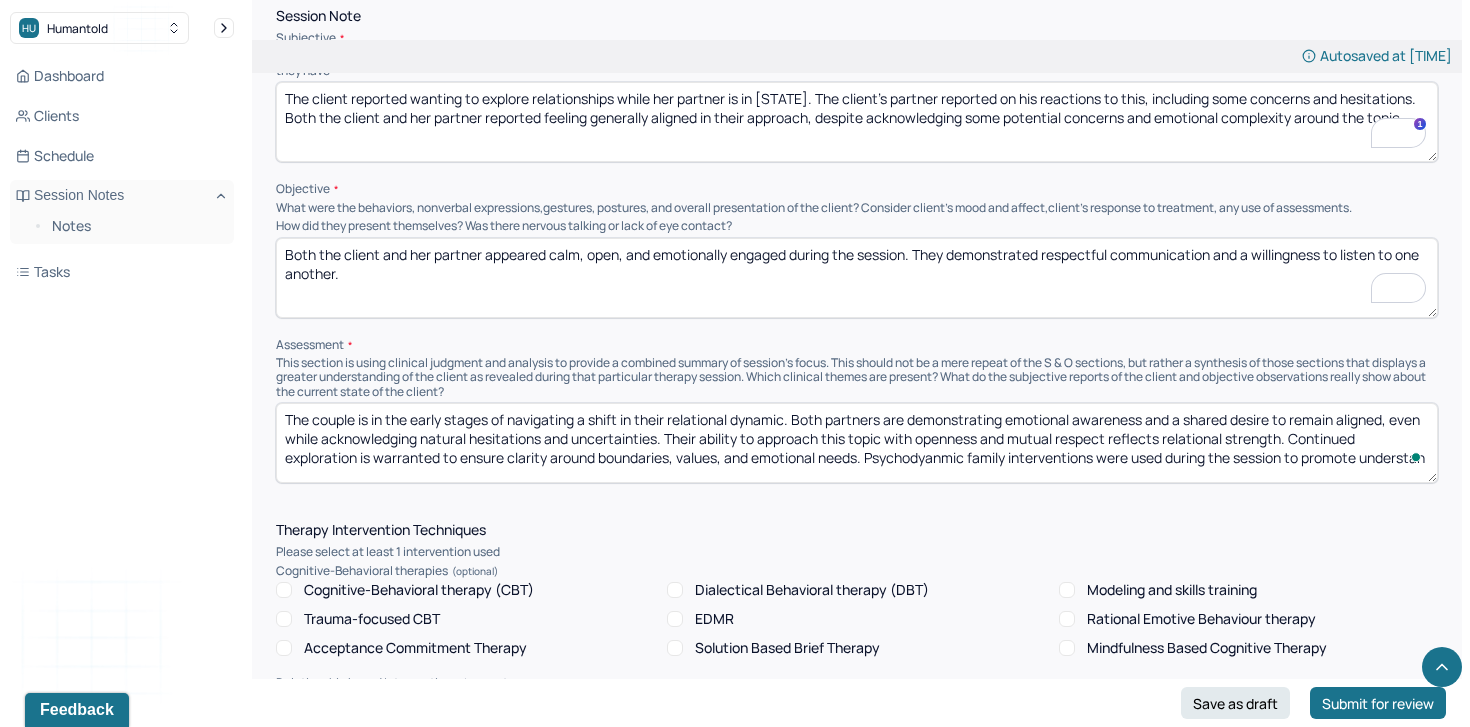 scroll, scrollTop: 3, scrollLeft: 0, axis: vertical 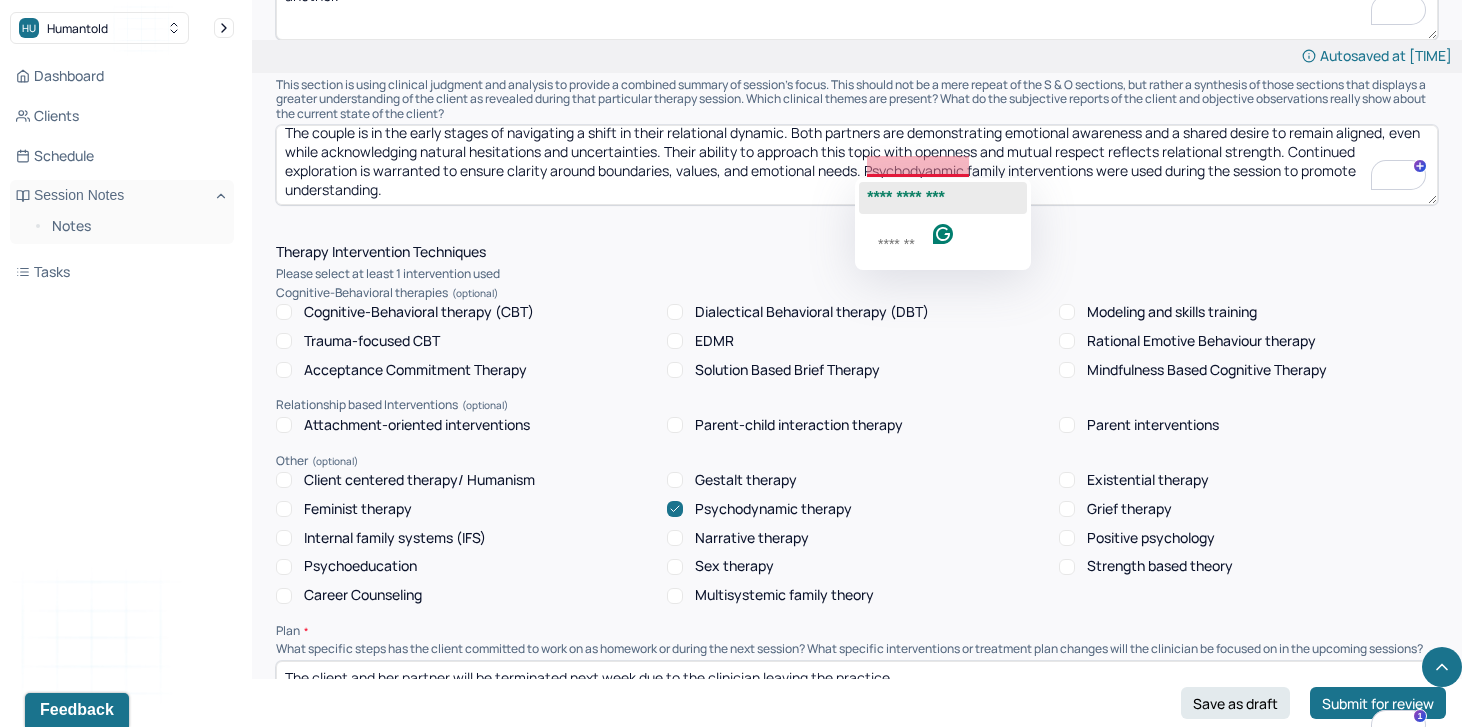 click on "**********" 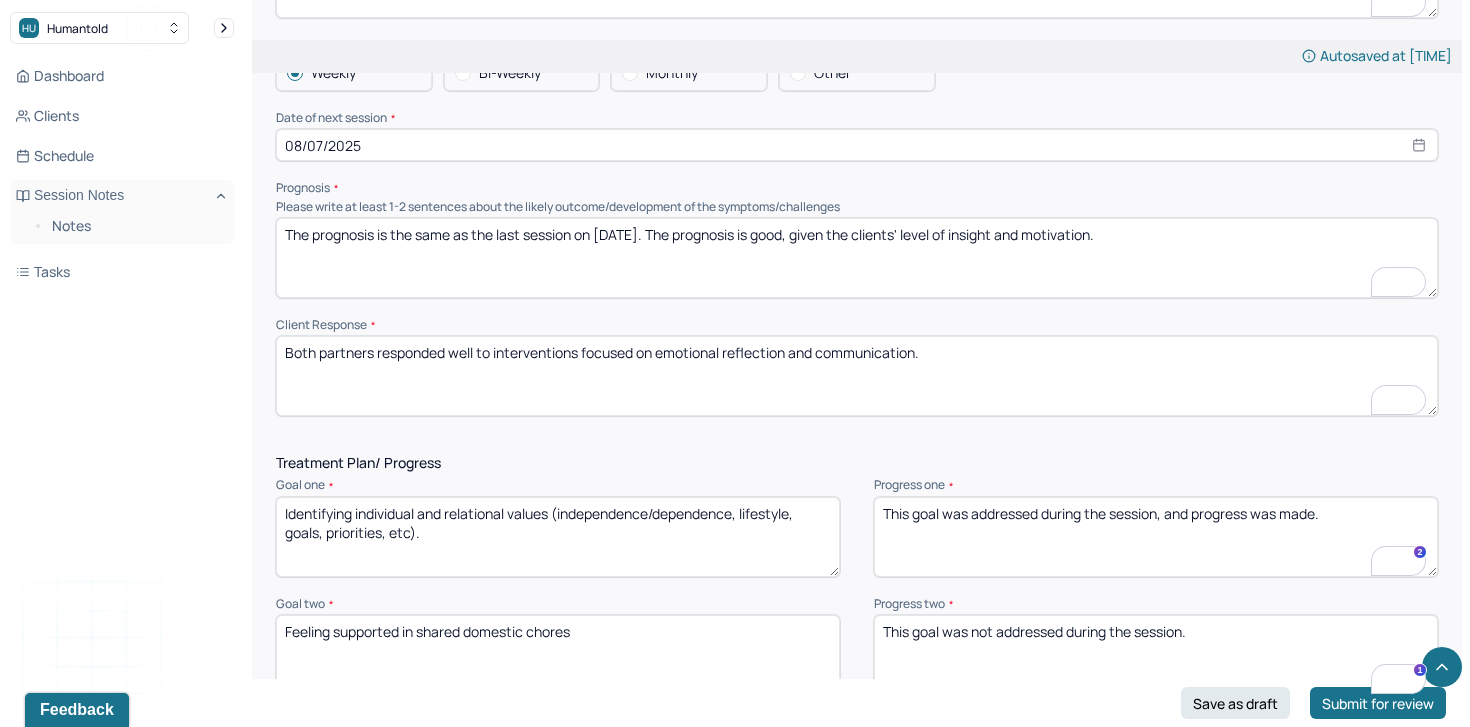 scroll, scrollTop: 2648, scrollLeft: 0, axis: vertical 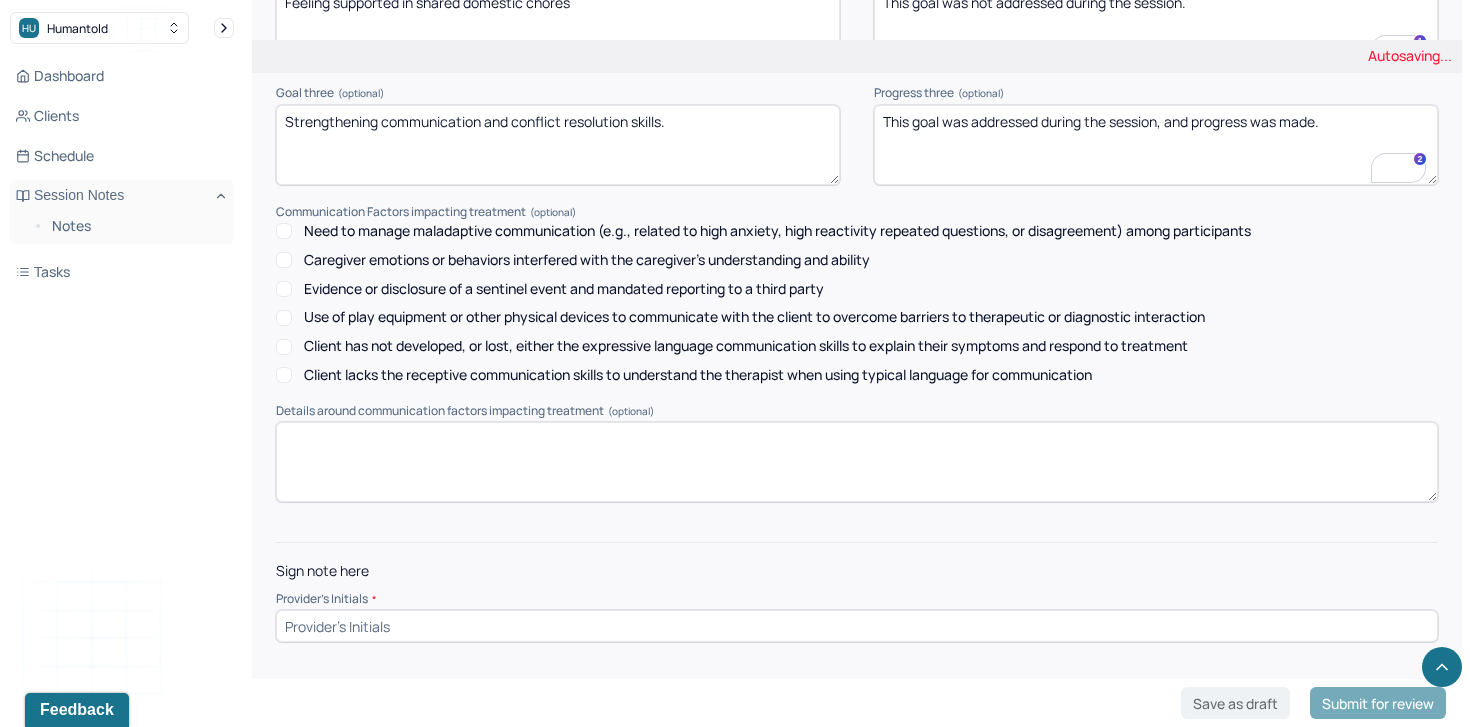 type on "The couple is in the early stages of navigating a shift in their relational dynamic. Both partners are demonstrating emotional awareness and a shared desire to remain aligned, even while acknowledging natural hesitations and uncertainties. Their ability to approach this topic with openness and mutual respect reflects relational strength. Continued exploration is warranted to ensure clarity around boundaries, values, and emotional needs. Psychodynamic family interventions were used during the session to promote understanding." 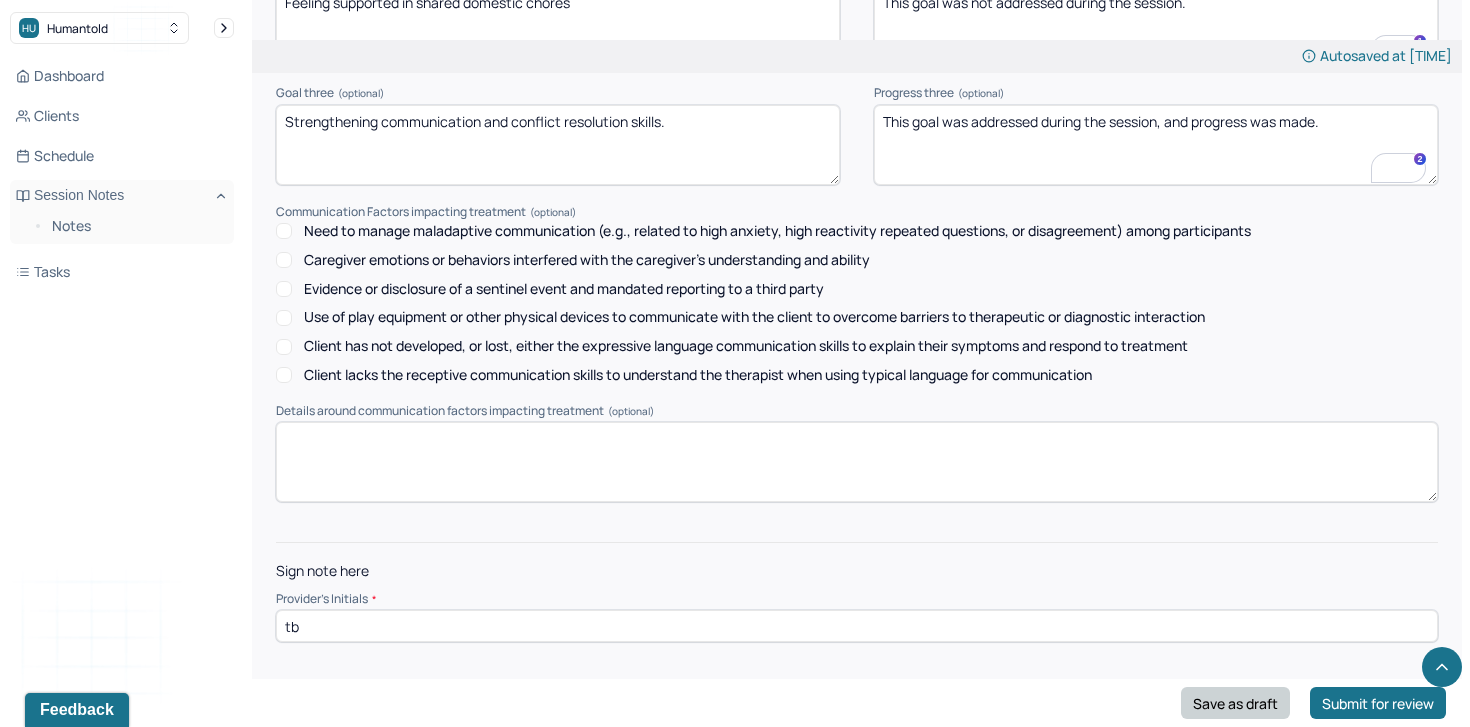 type on "tb" 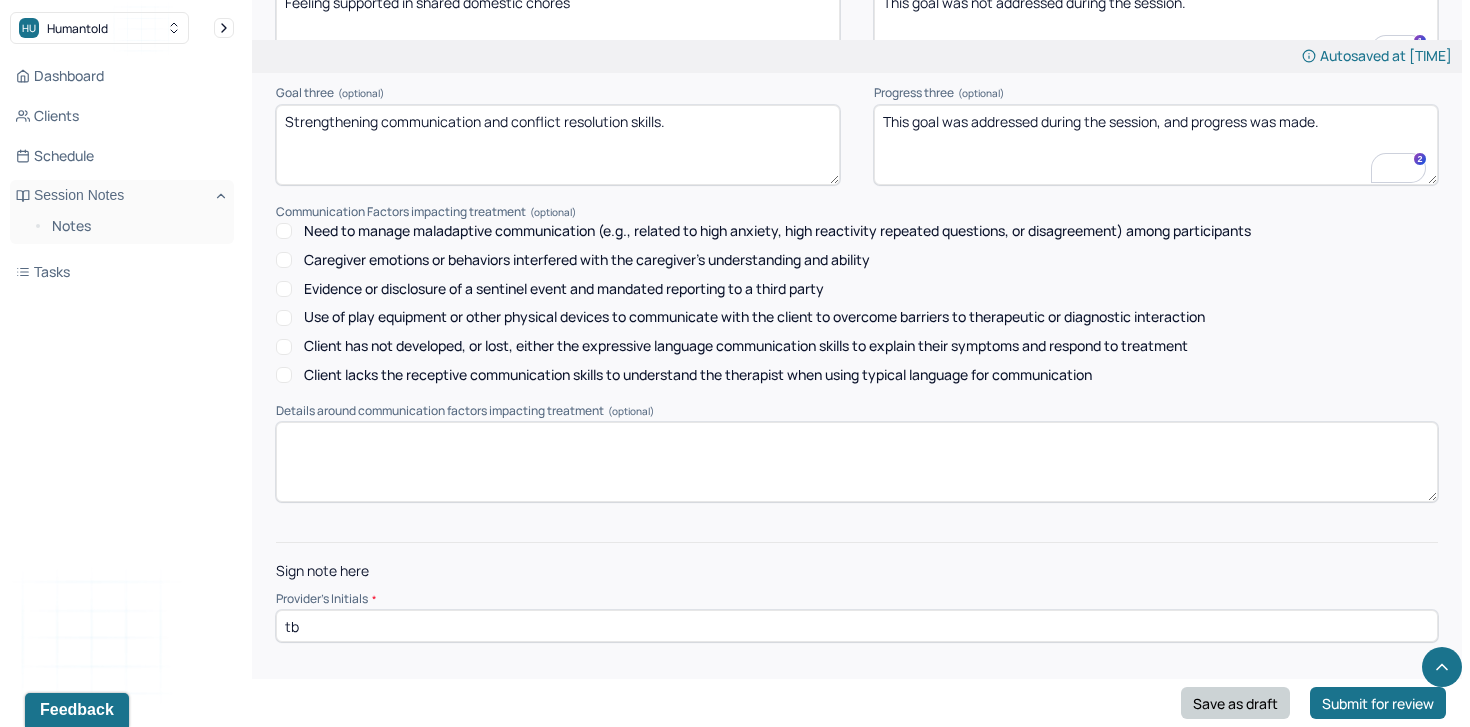 click on "Save as draft" at bounding box center (1235, 703) 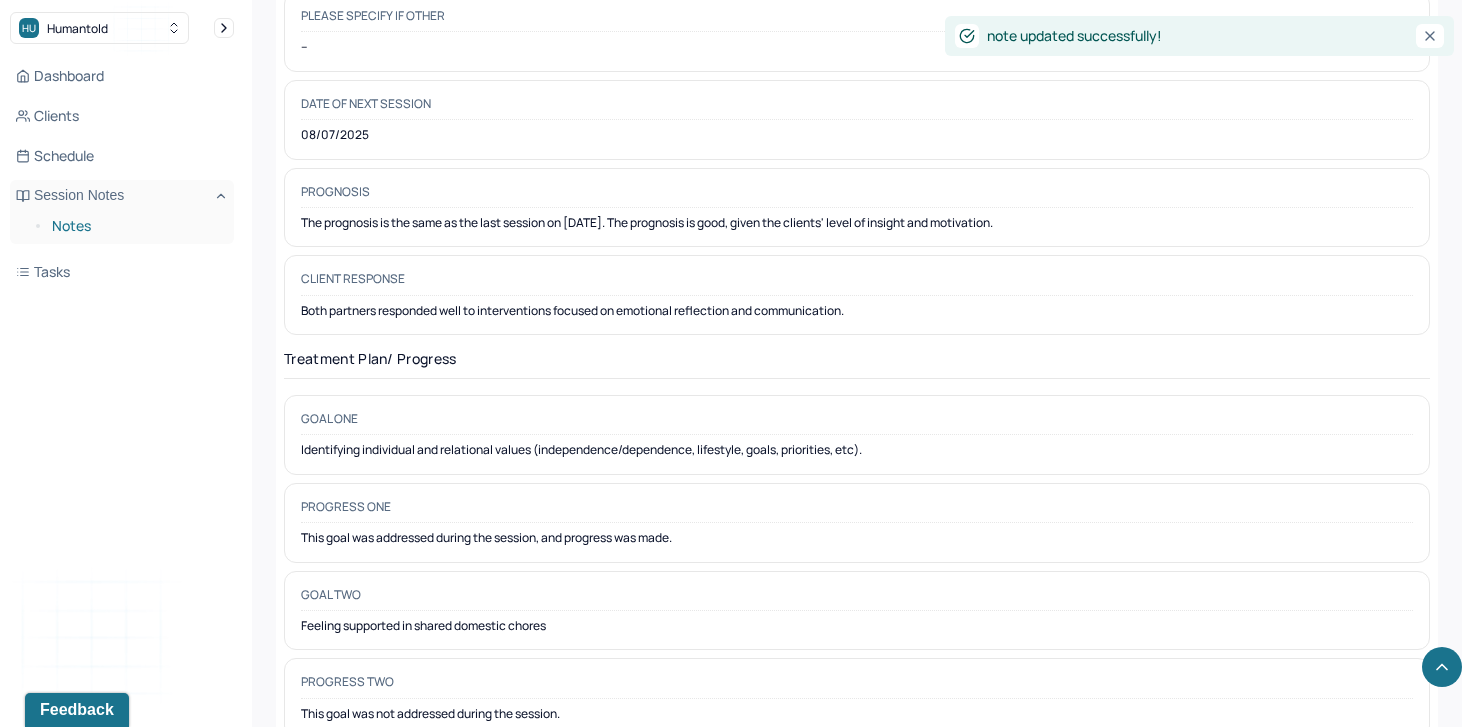 click on "Notes" at bounding box center (135, 226) 